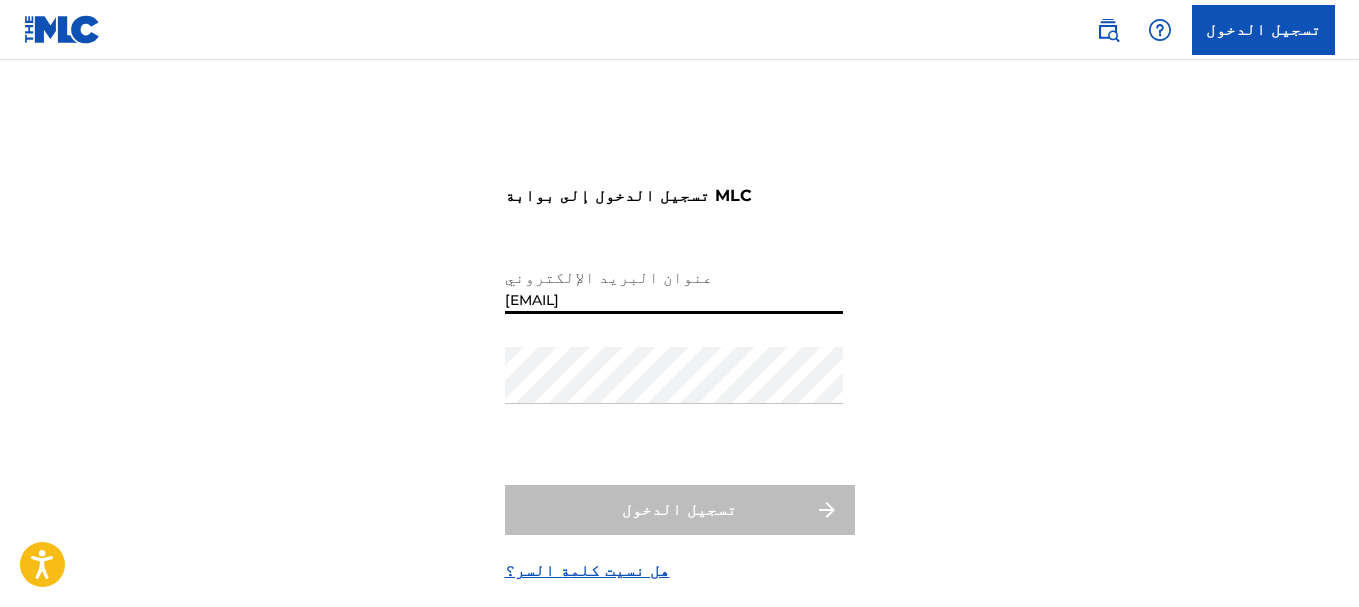 scroll, scrollTop: 0, scrollLeft: 0, axis: both 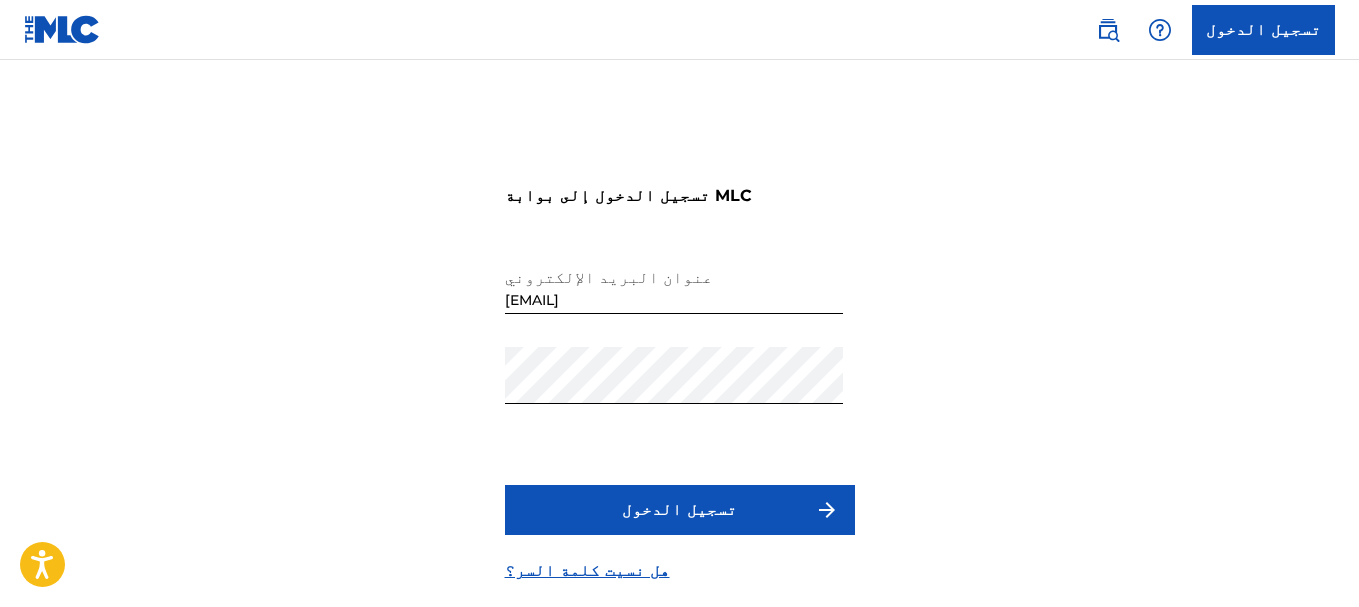 click on "تسجيل الدخول" at bounding box center (680, 510) 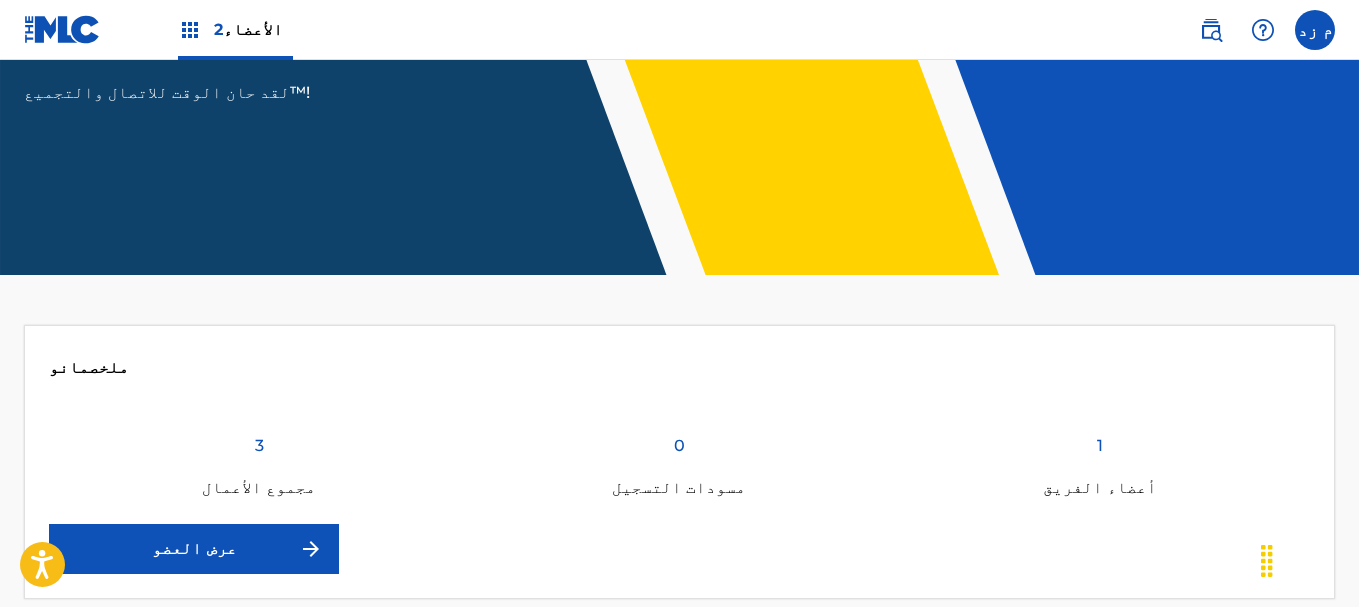 scroll, scrollTop: 300, scrollLeft: 0, axis: vertical 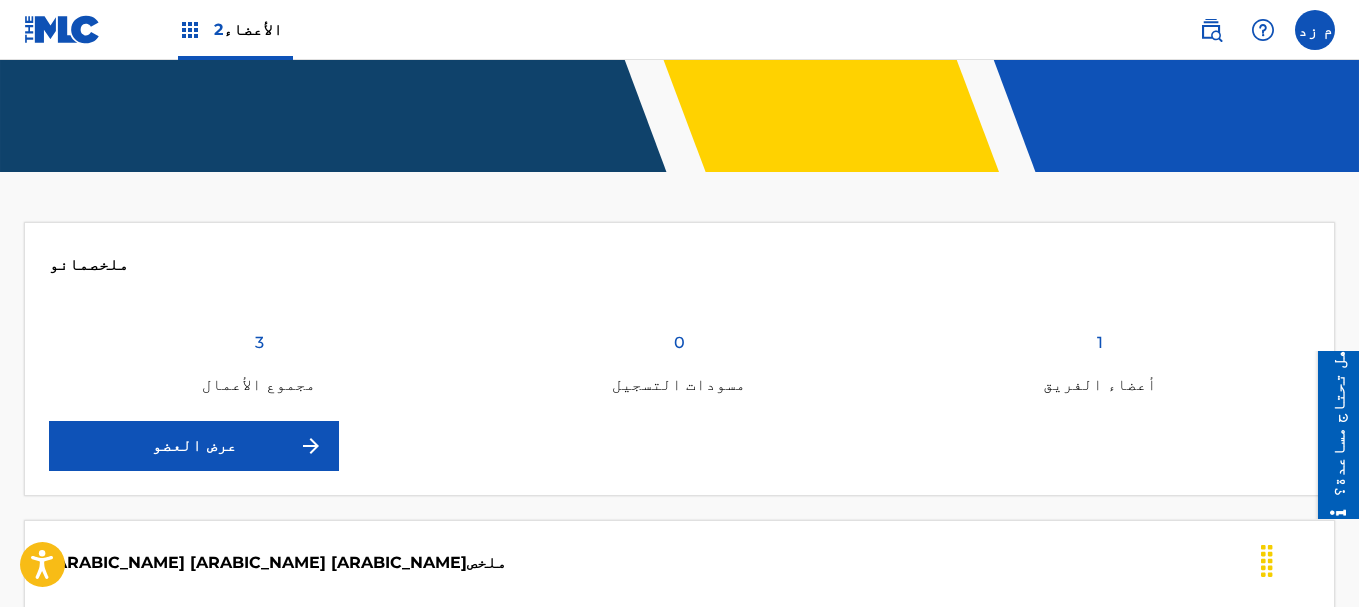 click on "عرض العضو" at bounding box center (194, 446) 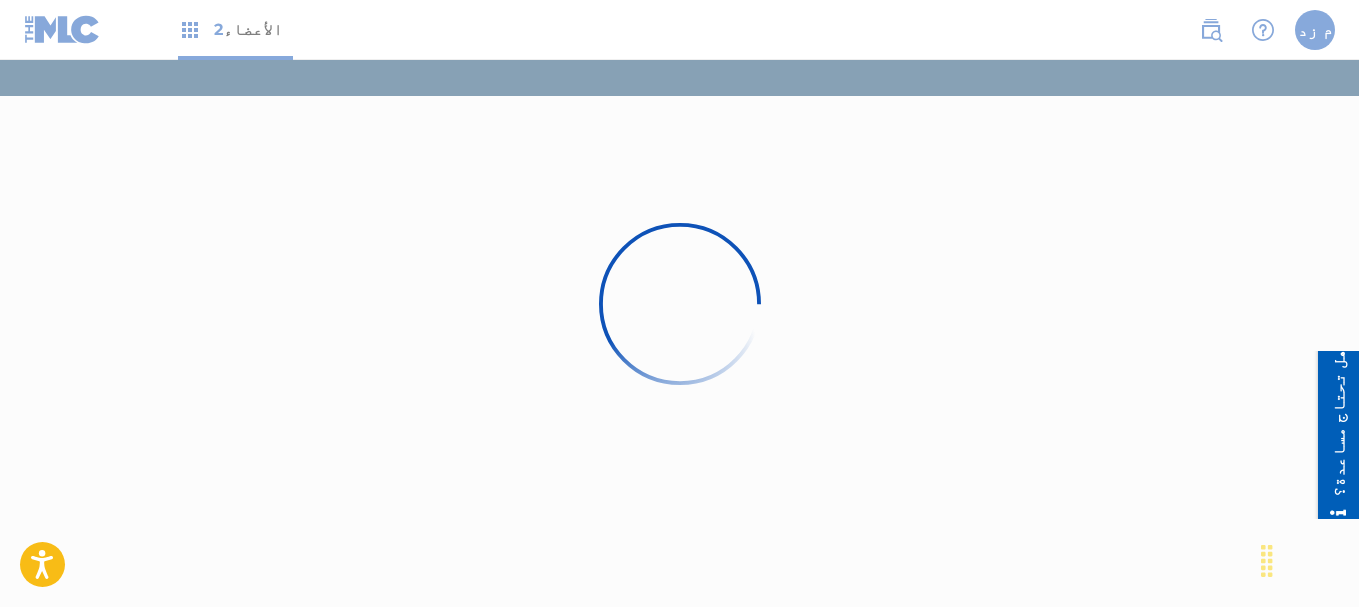 scroll, scrollTop: 0, scrollLeft: 0, axis: both 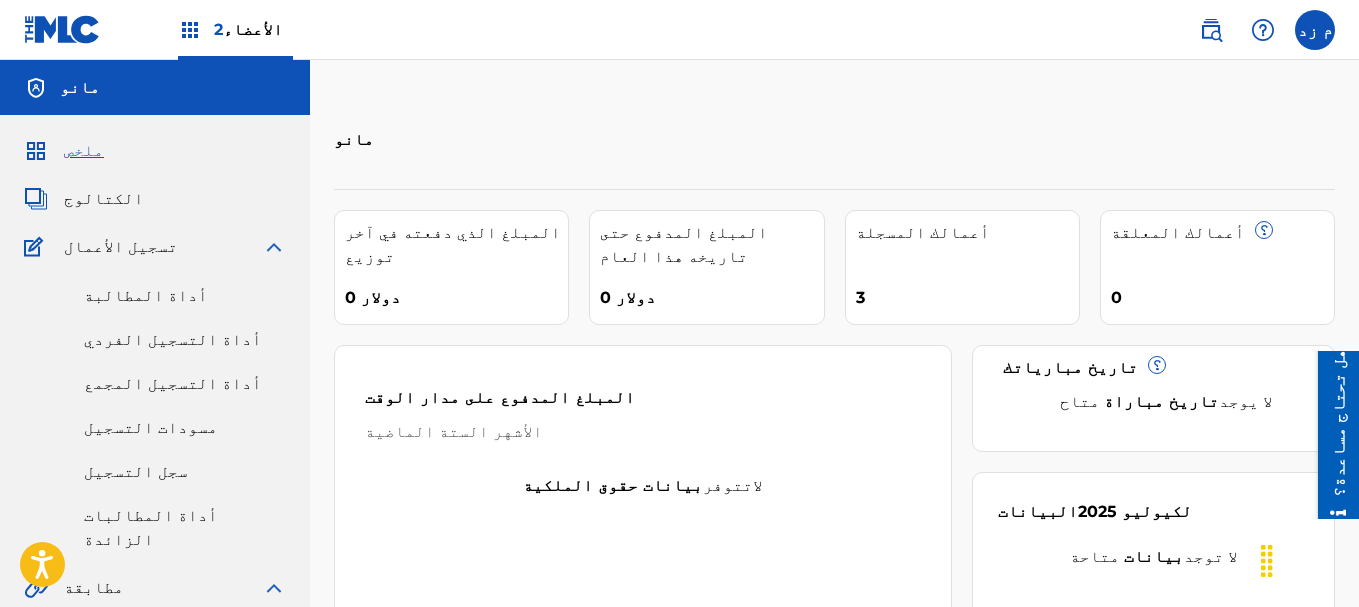 click on "أعمالك المسجلة" at bounding box center (923, 233) 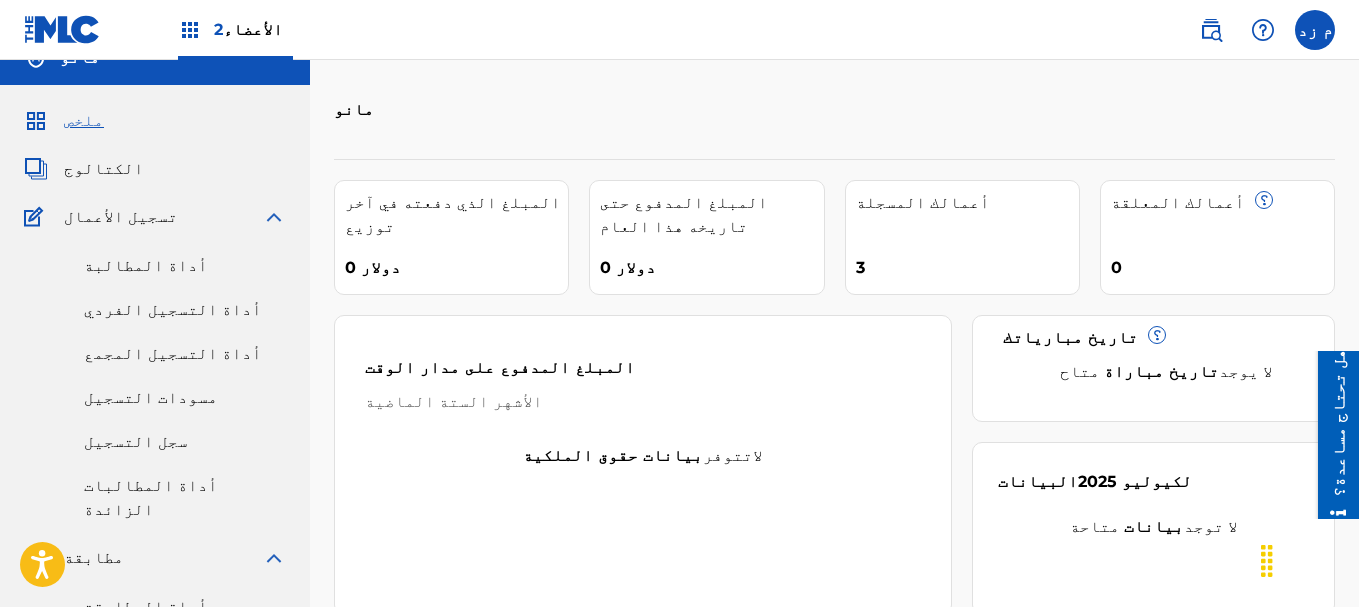 scroll, scrollTop: 0, scrollLeft: 0, axis: both 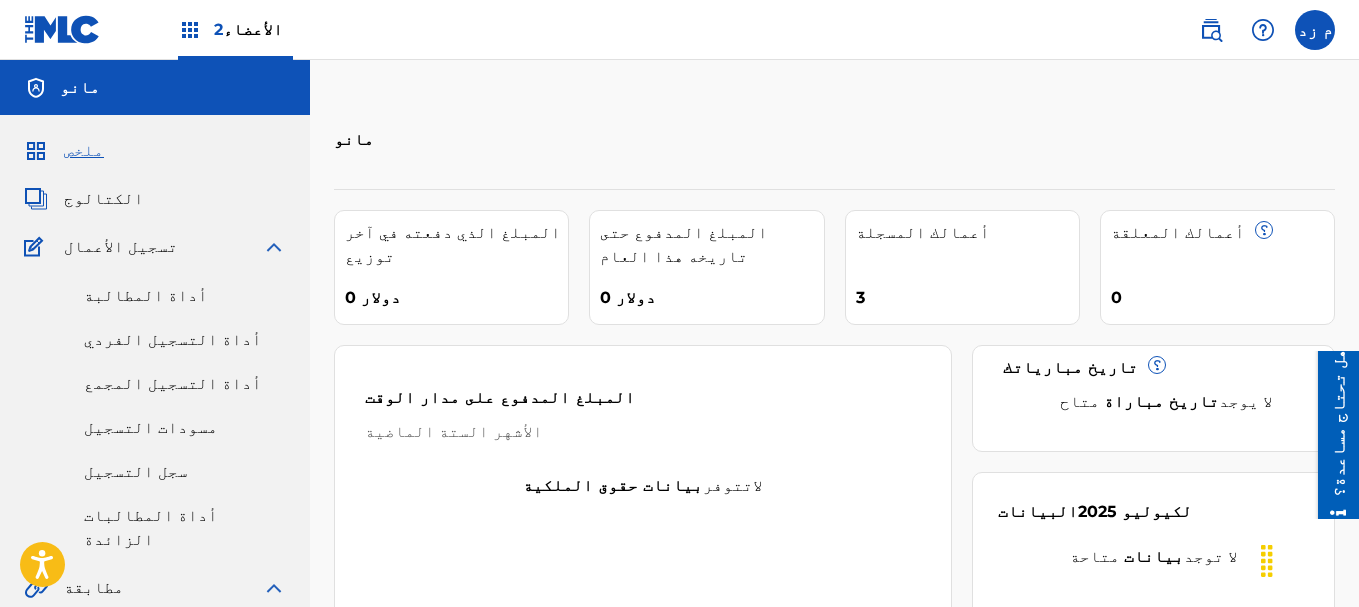 click on "3" at bounding box center (967, 291) 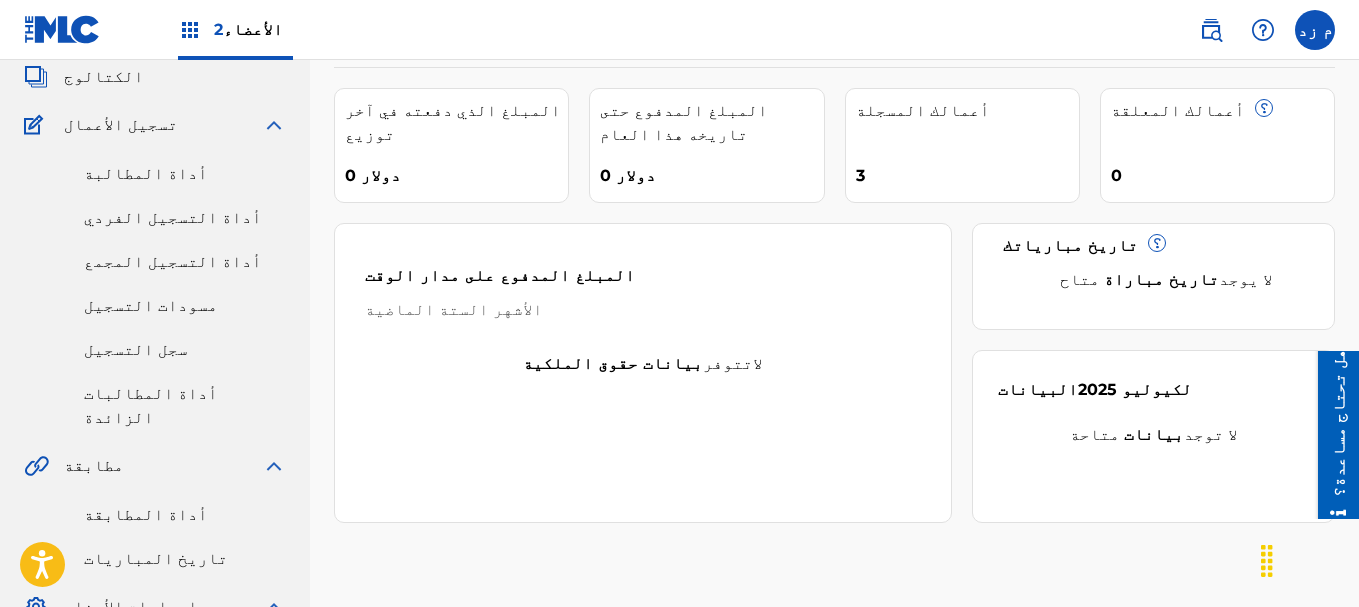 scroll, scrollTop: 0, scrollLeft: 0, axis: both 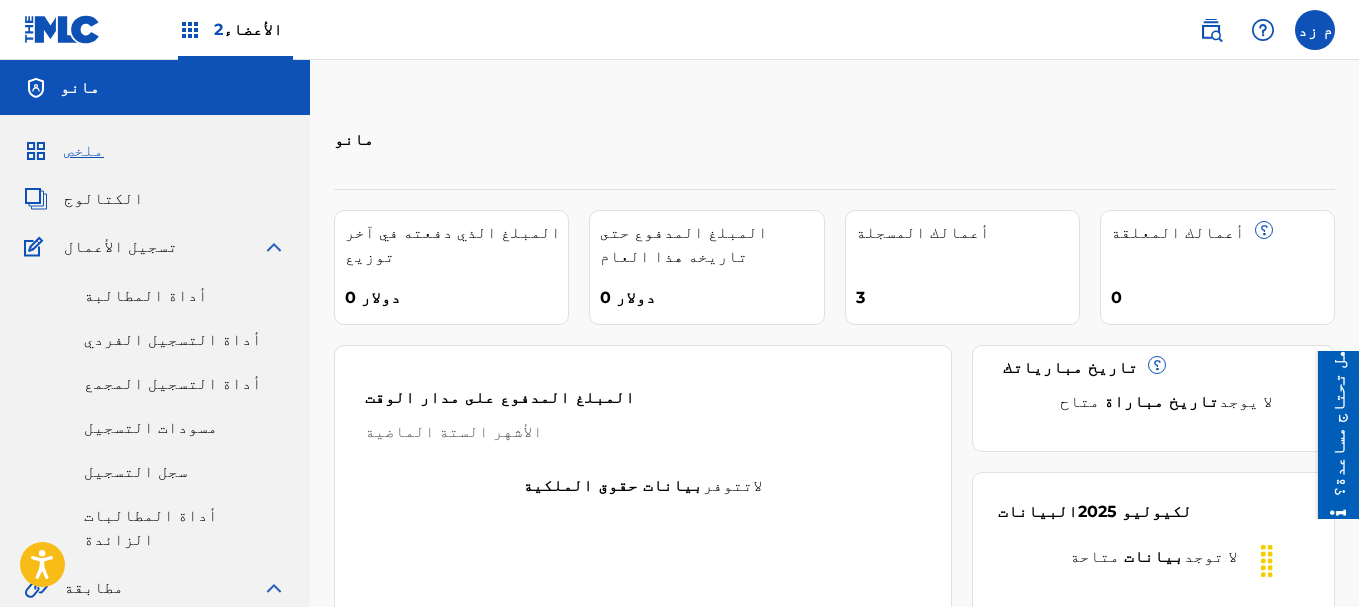 click on "الكتالوج" at bounding box center (104, 198) 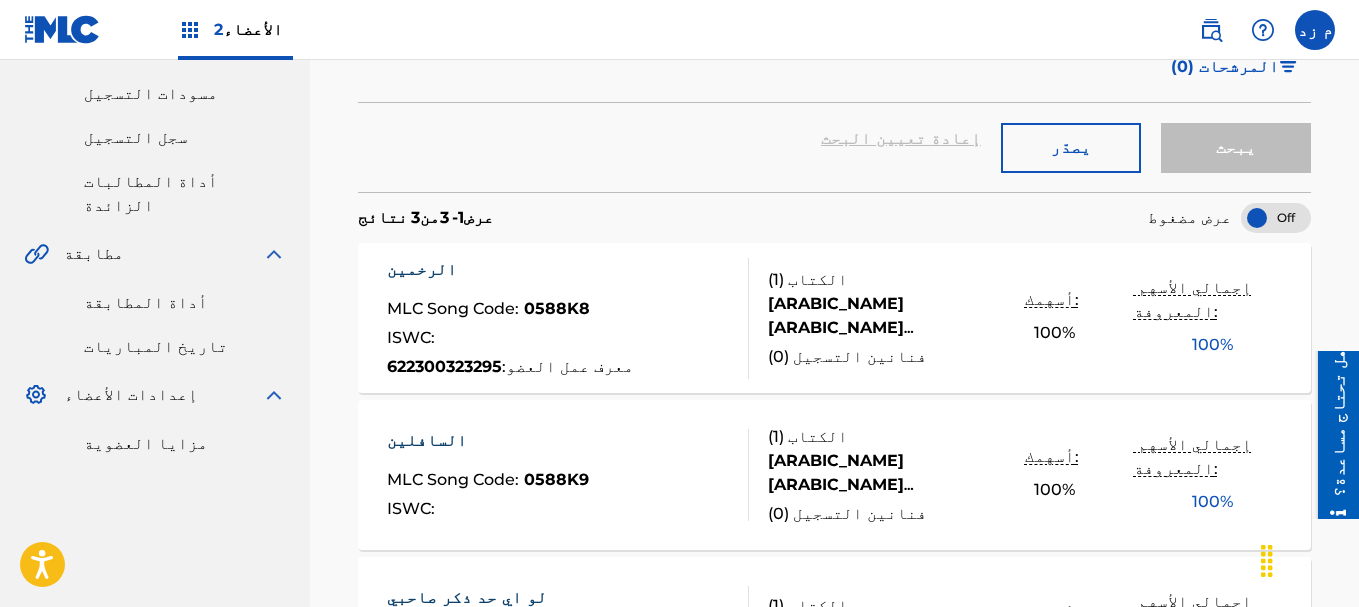 scroll, scrollTop: 324, scrollLeft: 0, axis: vertical 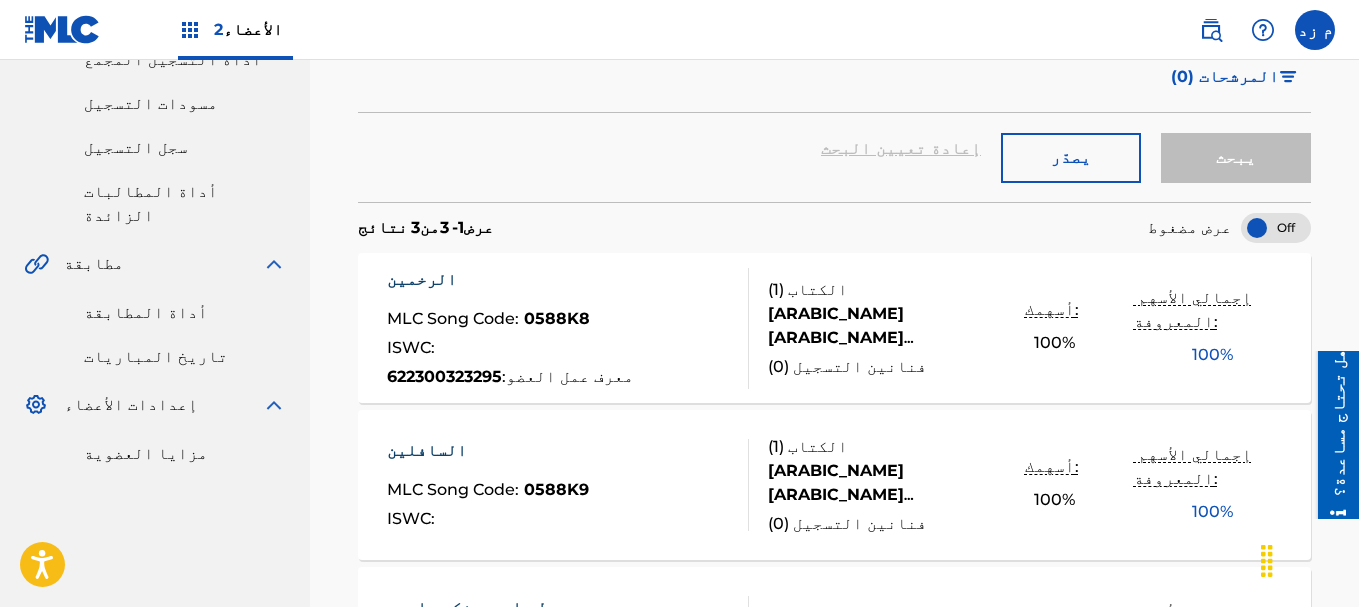 click on "ISWC  :" at bounding box center [513, 350] 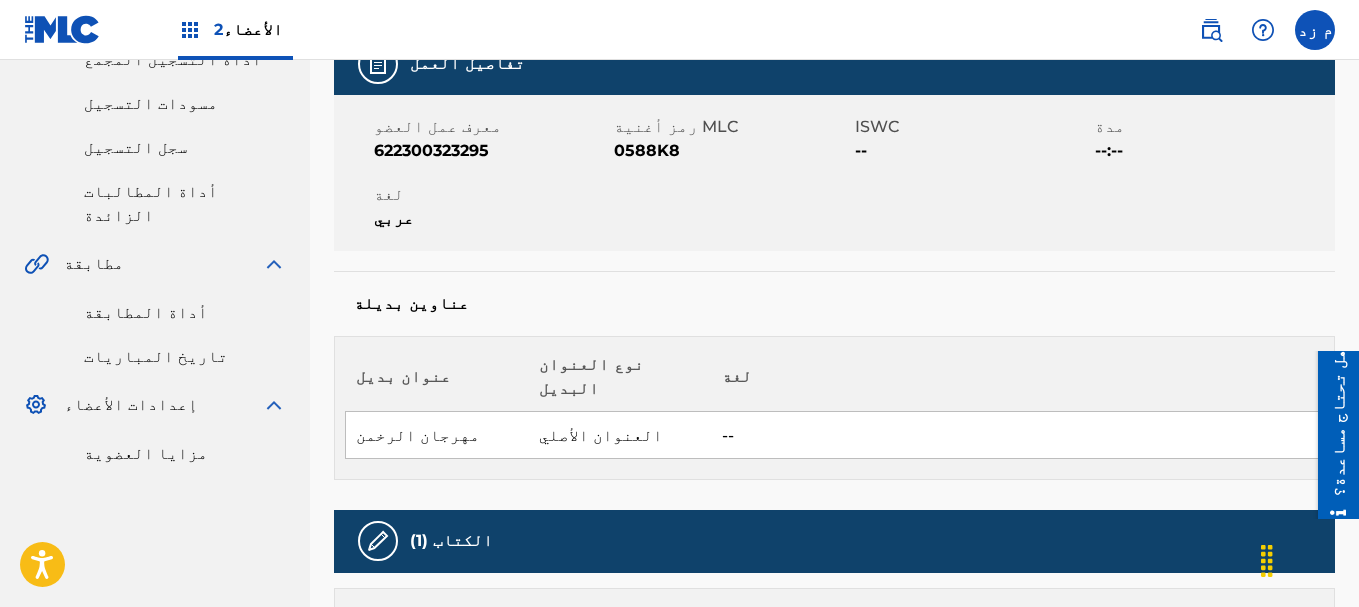 scroll, scrollTop: 500, scrollLeft: 0, axis: vertical 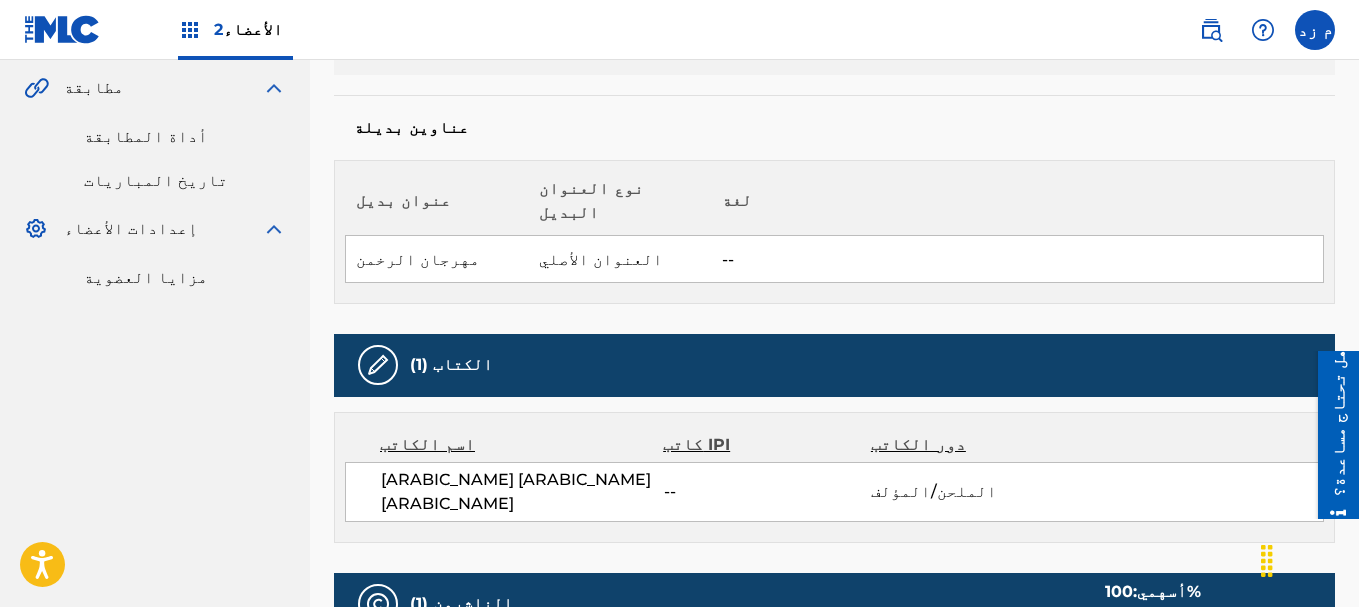 click on "--" at bounding box center (1017, 259) 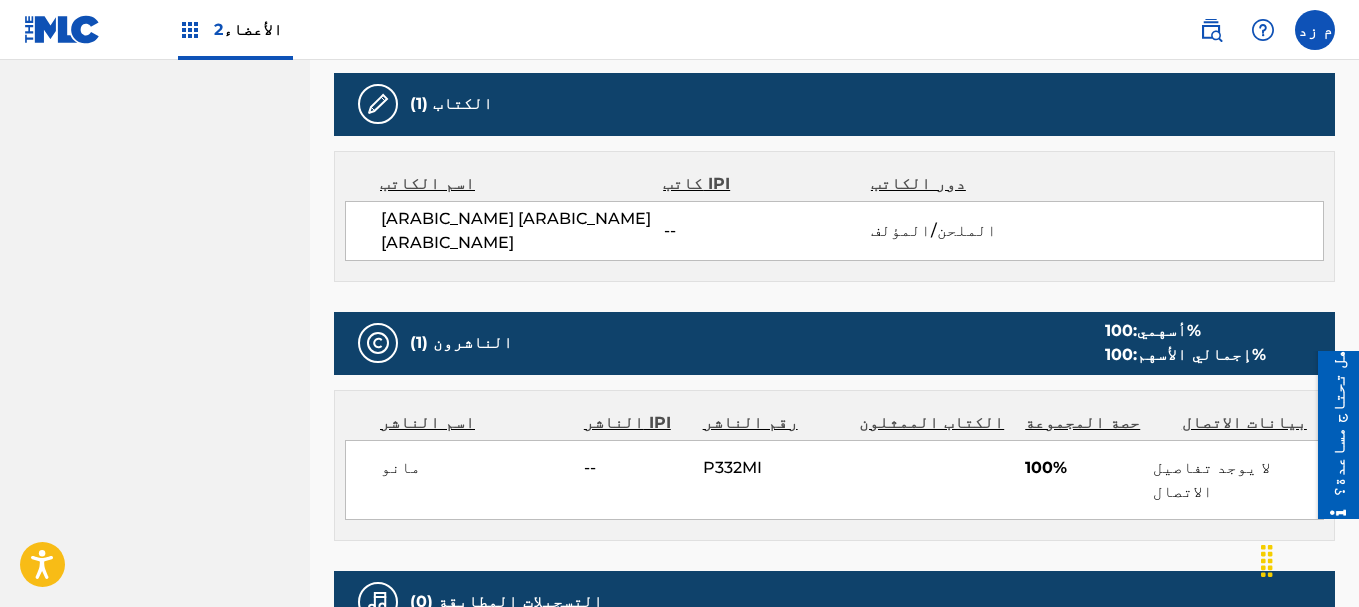 scroll, scrollTop: 869, scrollLeft: 0, axis: vertical 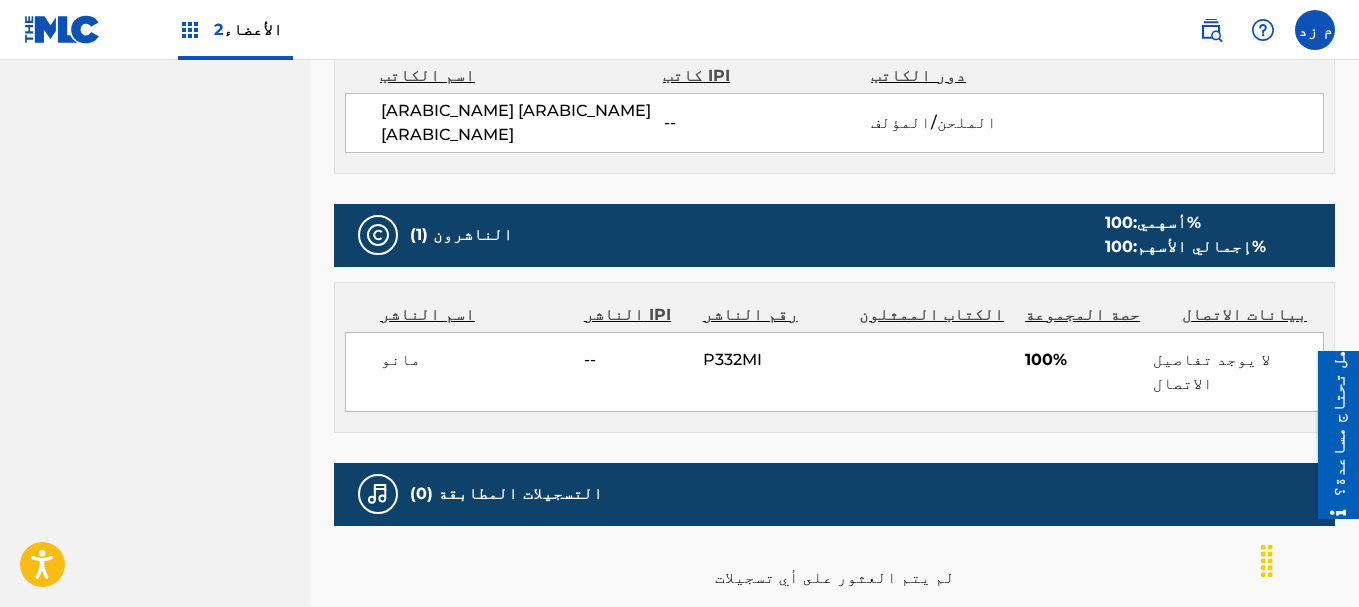 click on "لا يوجد تفاصيل الاتصال" at bounding box center [1212, 371] 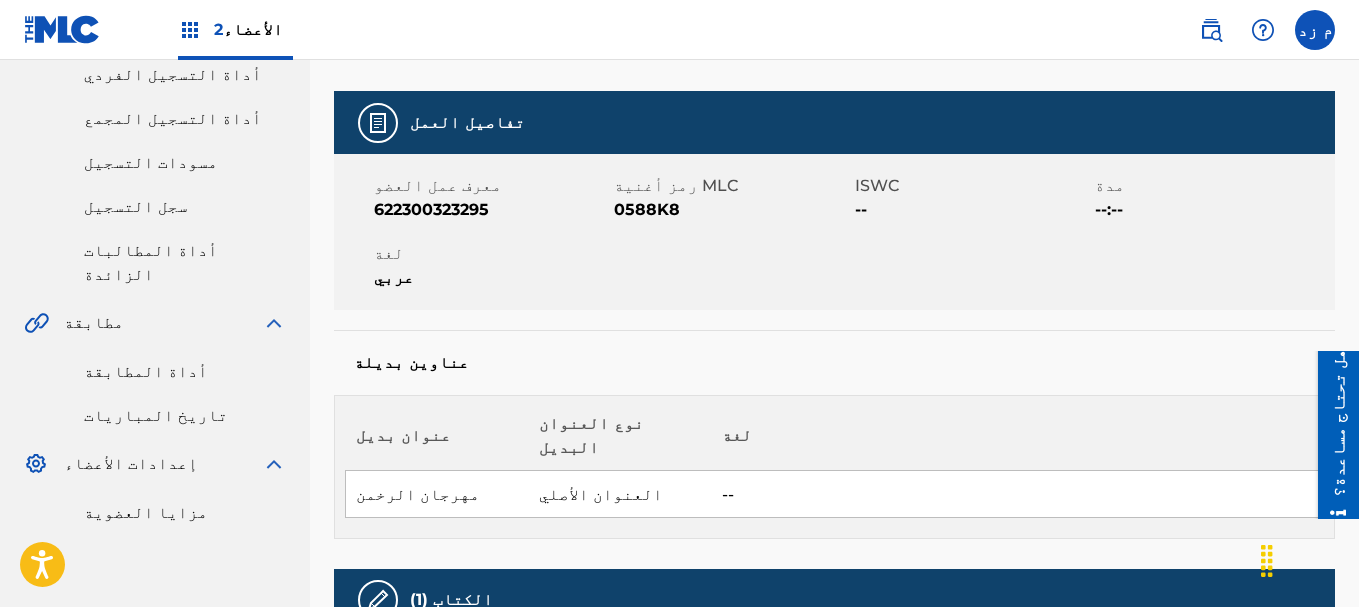 scroll, scrollTop: 300, scrollLeft: 0, axis: vertical 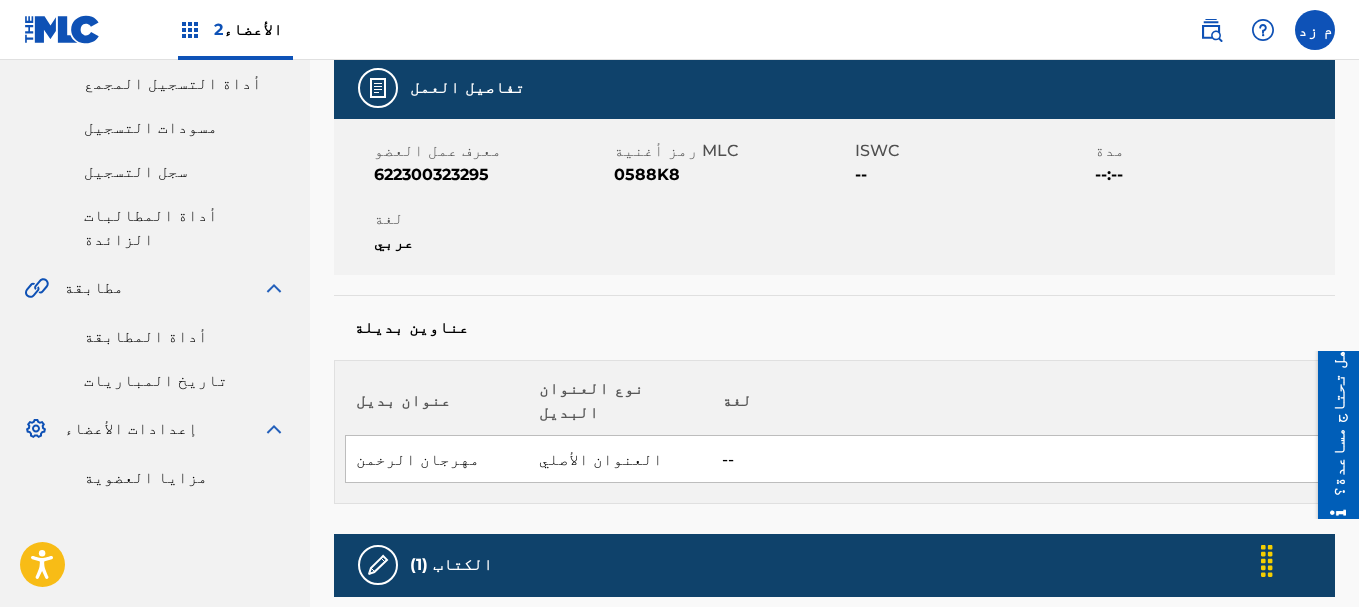 click at bounding box center (36, 429) 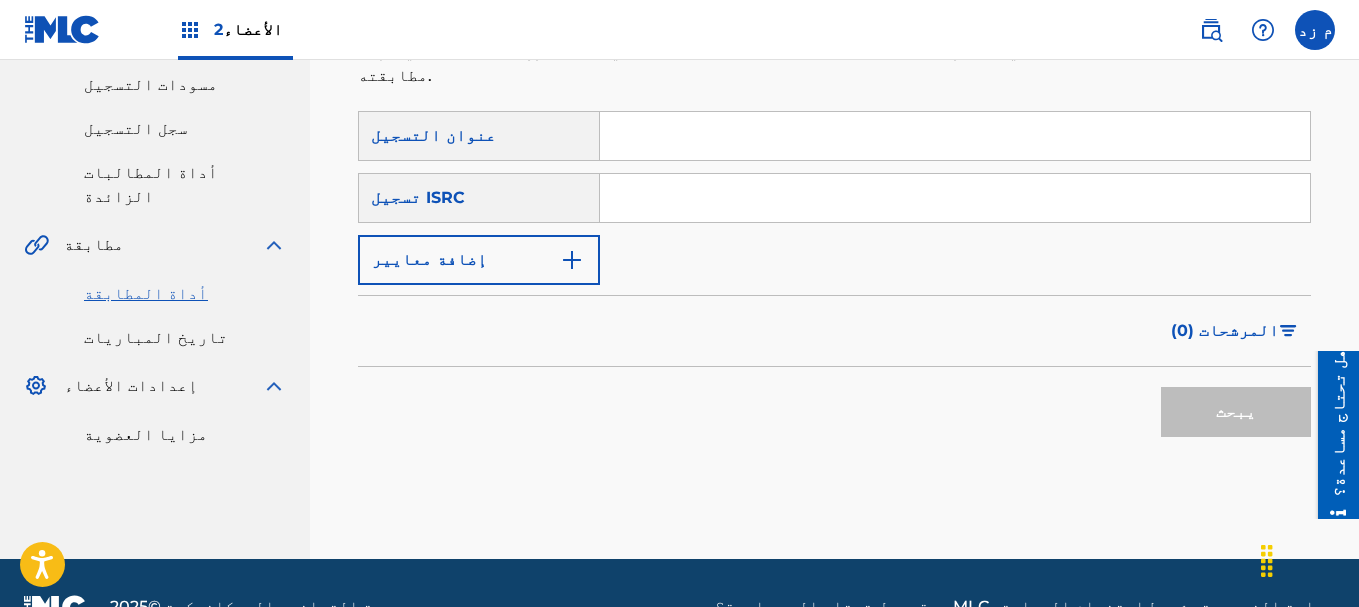 scroll, scrollTop: 0, scrollLeft: 0, axis: both 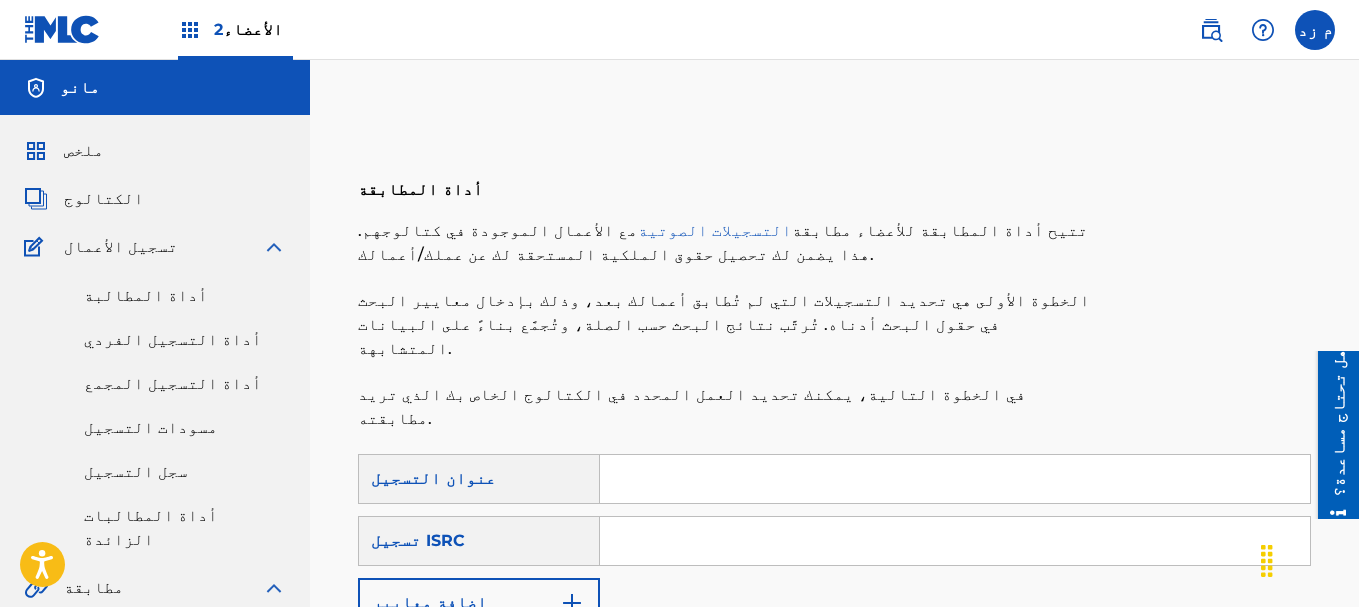 click at bounding box center [955, 479] 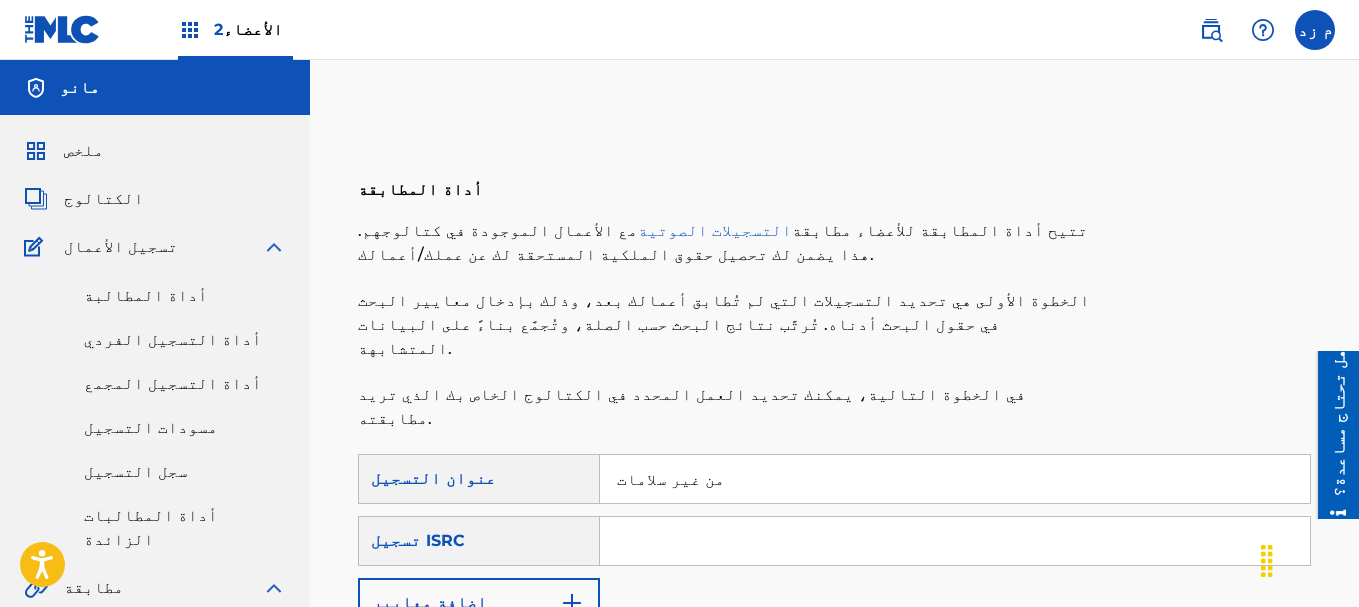 click on "يبحث" at bounding box center [1236, 755] 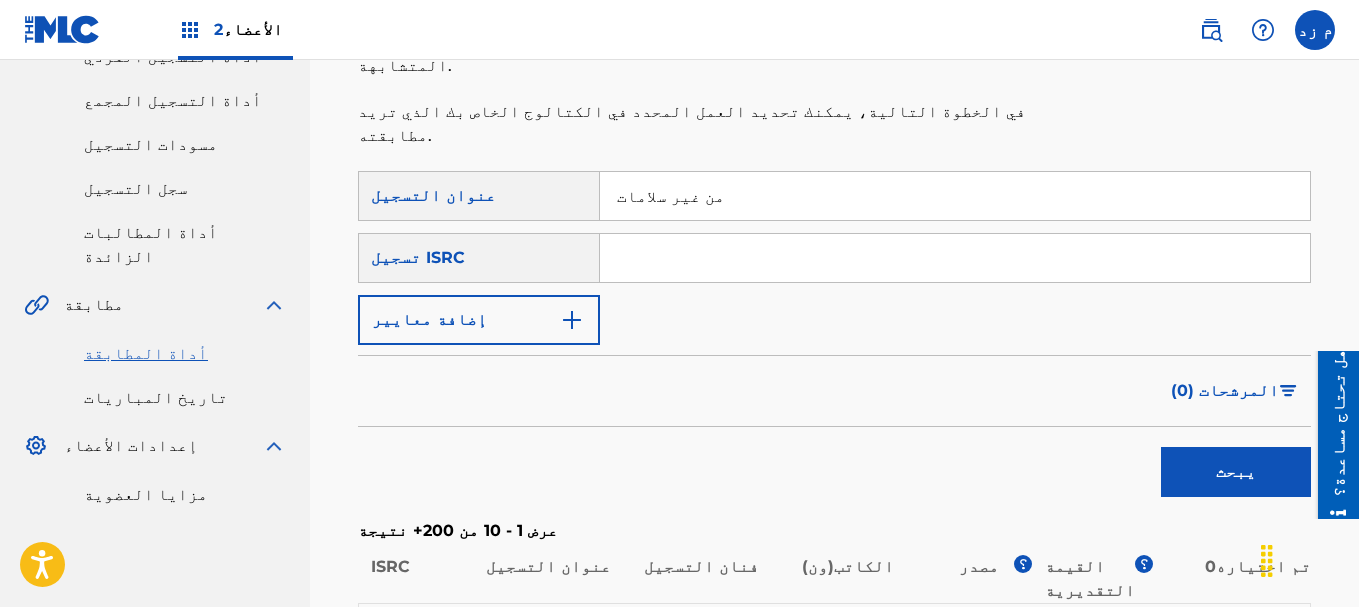 scroll, scrollTop: 400, scrollLeft: 0, axis: vertical 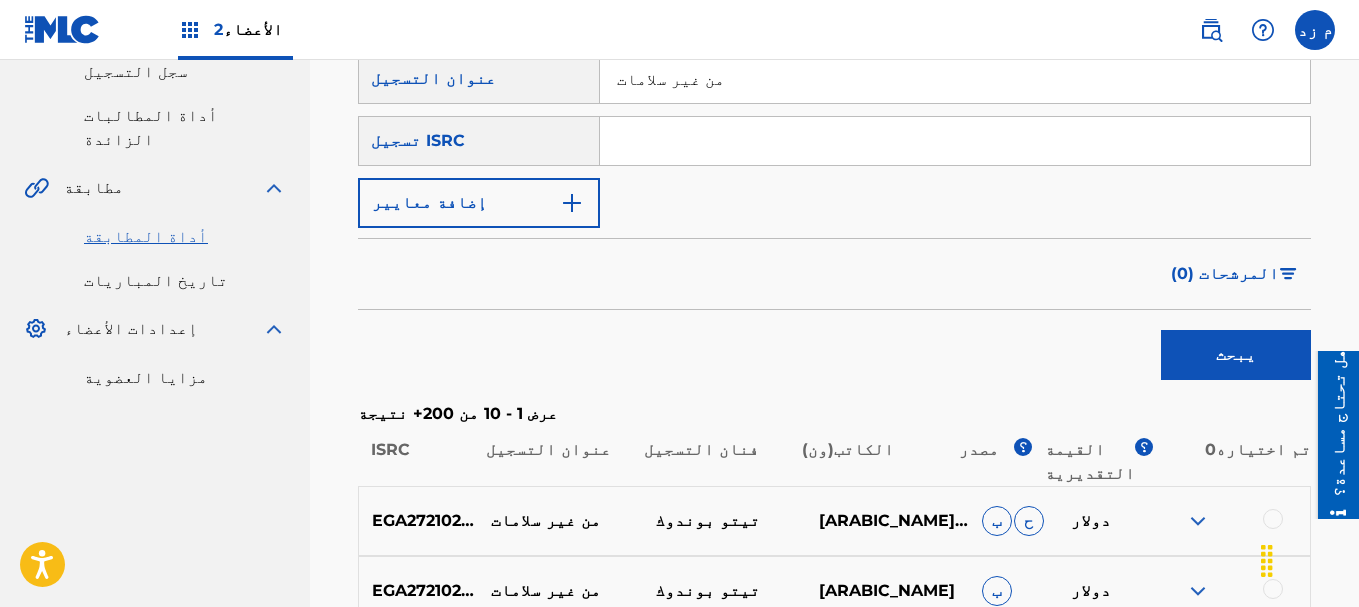 click at bounding box center (1198, 521) 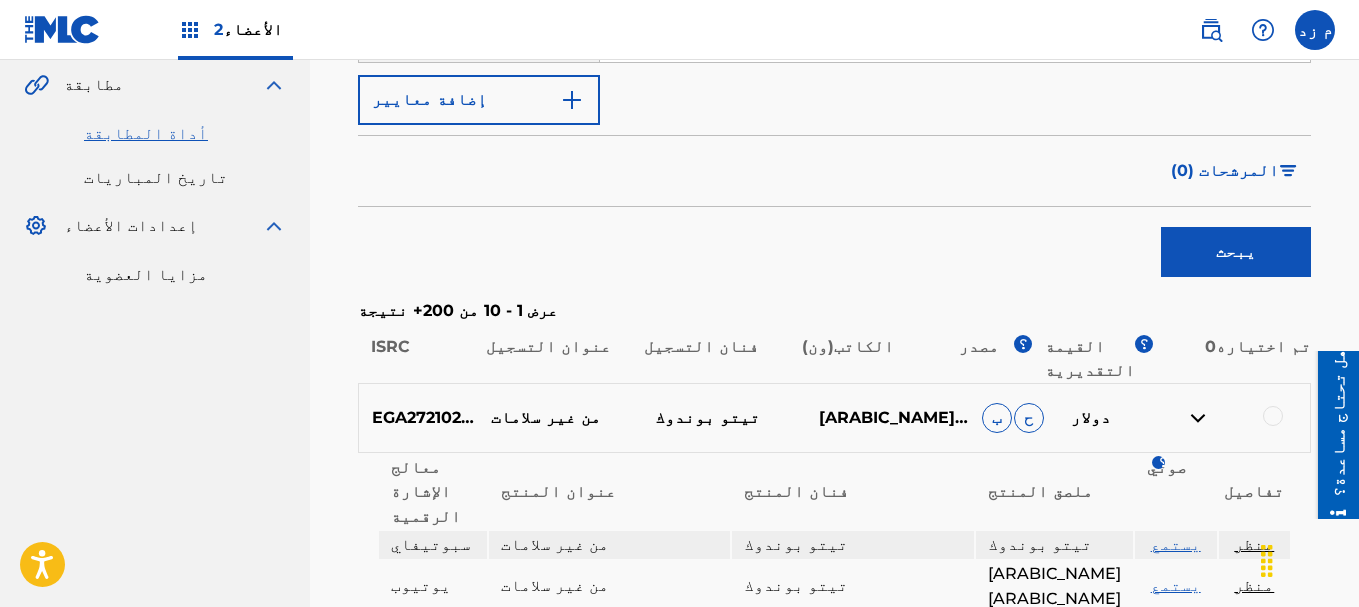 scroll, scrollTop: 700, scrollLeft: 0, axis: vertical 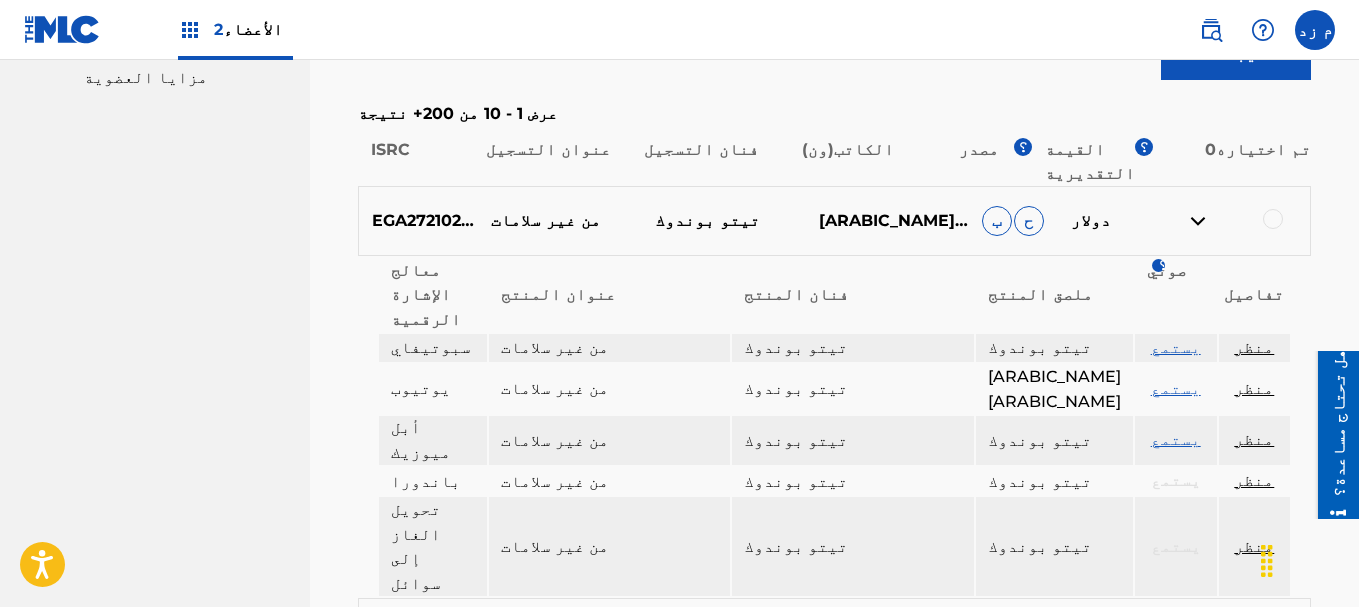 click on "يستمع" at bounding box center (1176, 347) 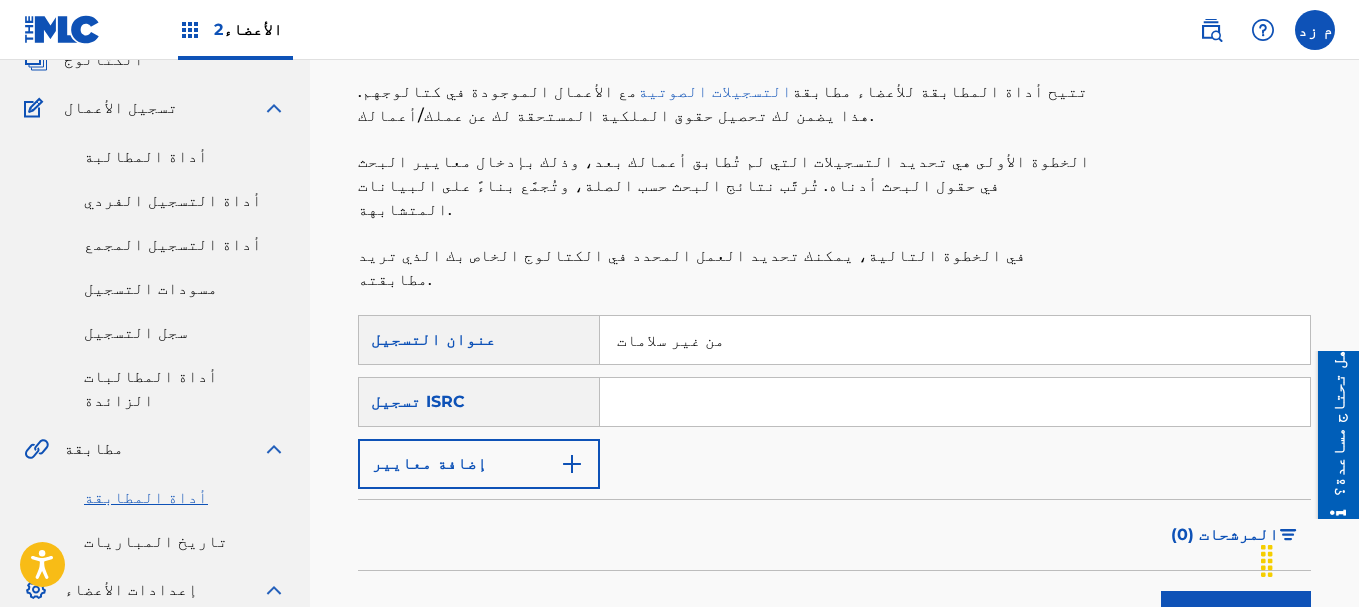 scroll, scrollTop: 100, scrollLeft: 0, axis: vertical 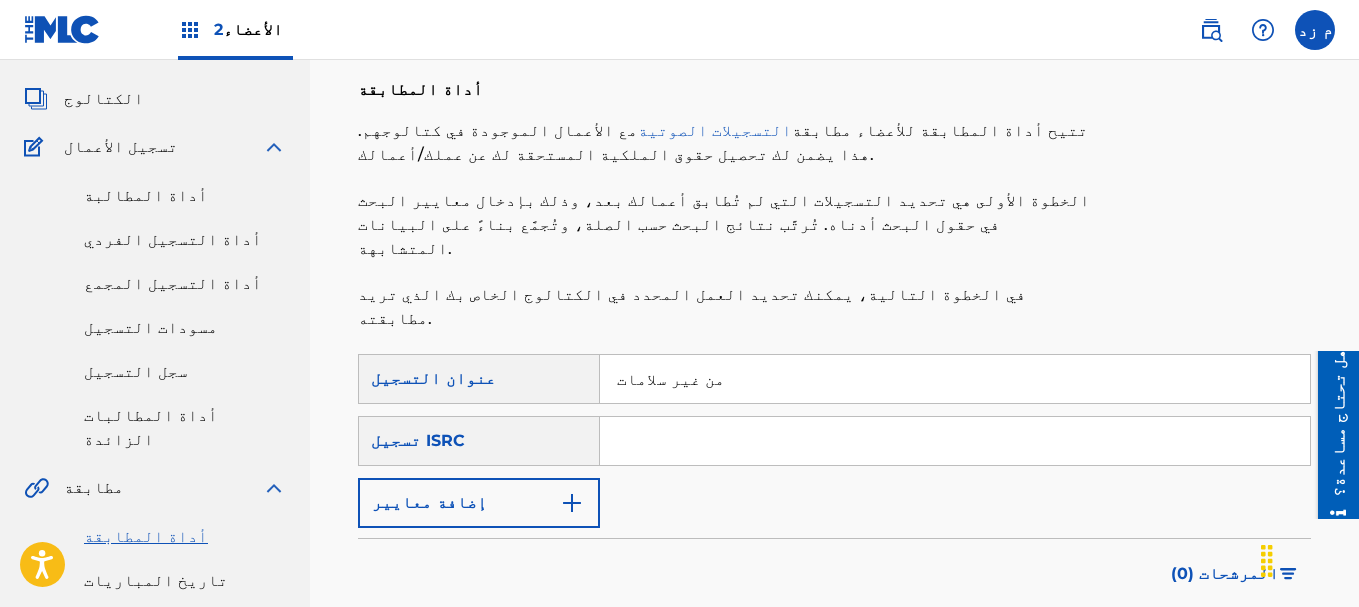 click on "من غير سلامات" at bounding box center [955, 379] 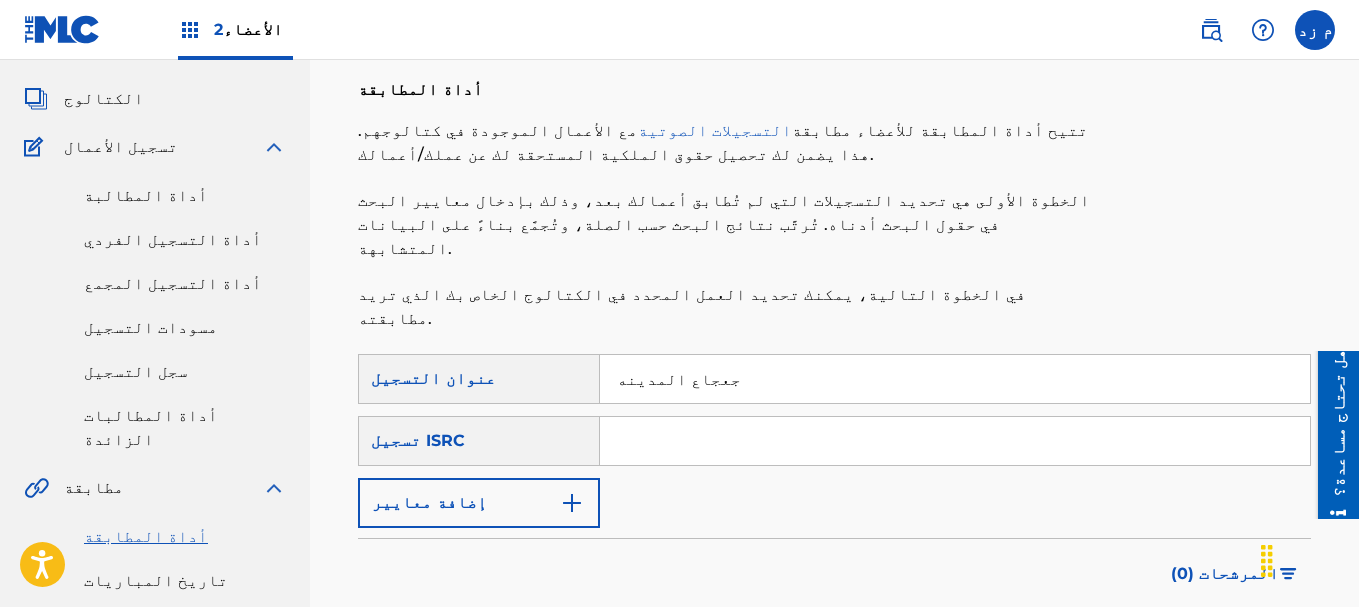 type on "جعجاع المدينه" 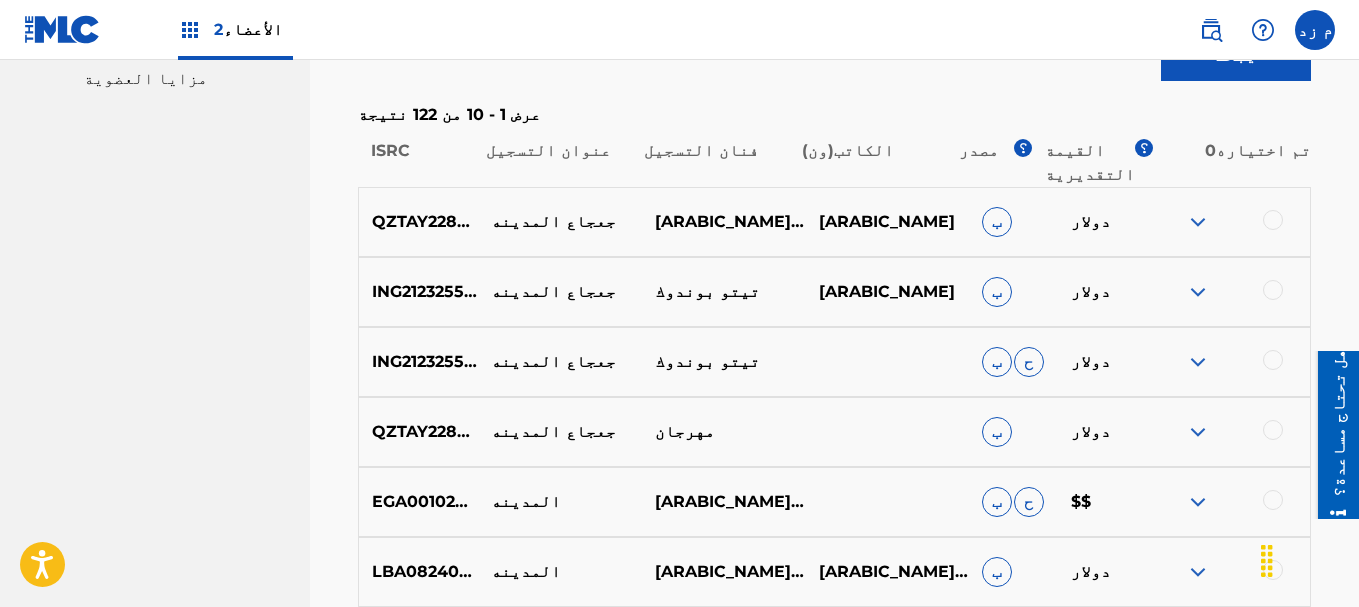 scroll, scrollTop: 700, scrollLeft: 0, axis: vertical 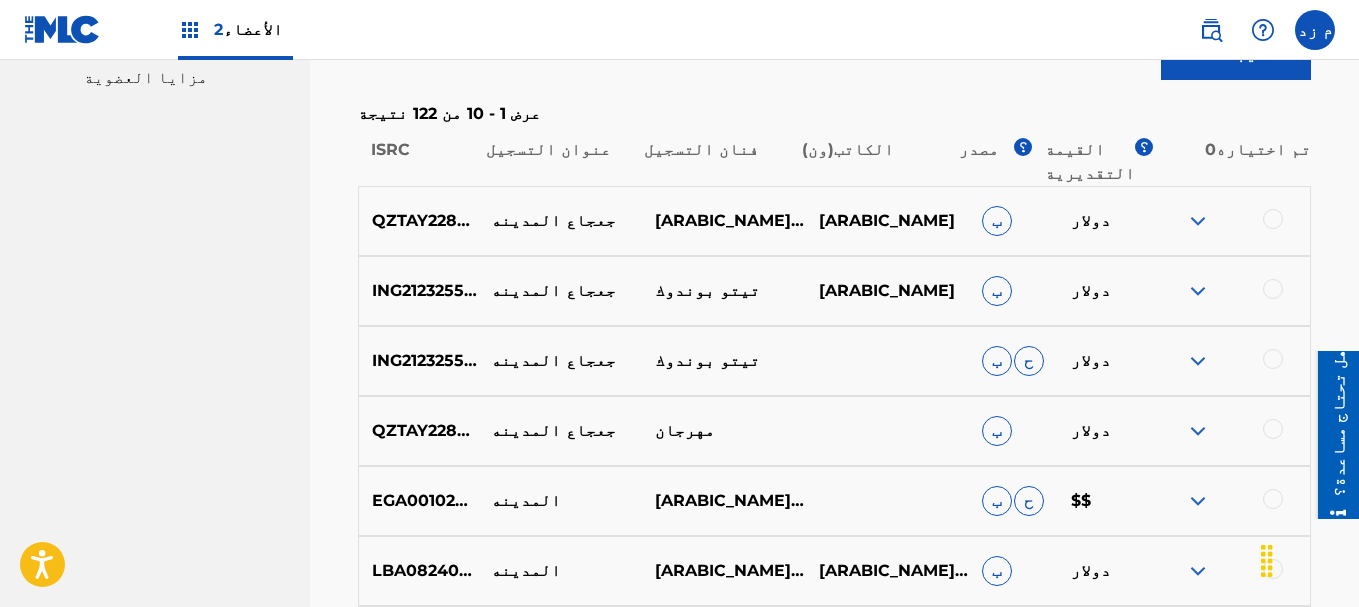 click at bounding box center [1198, 221] 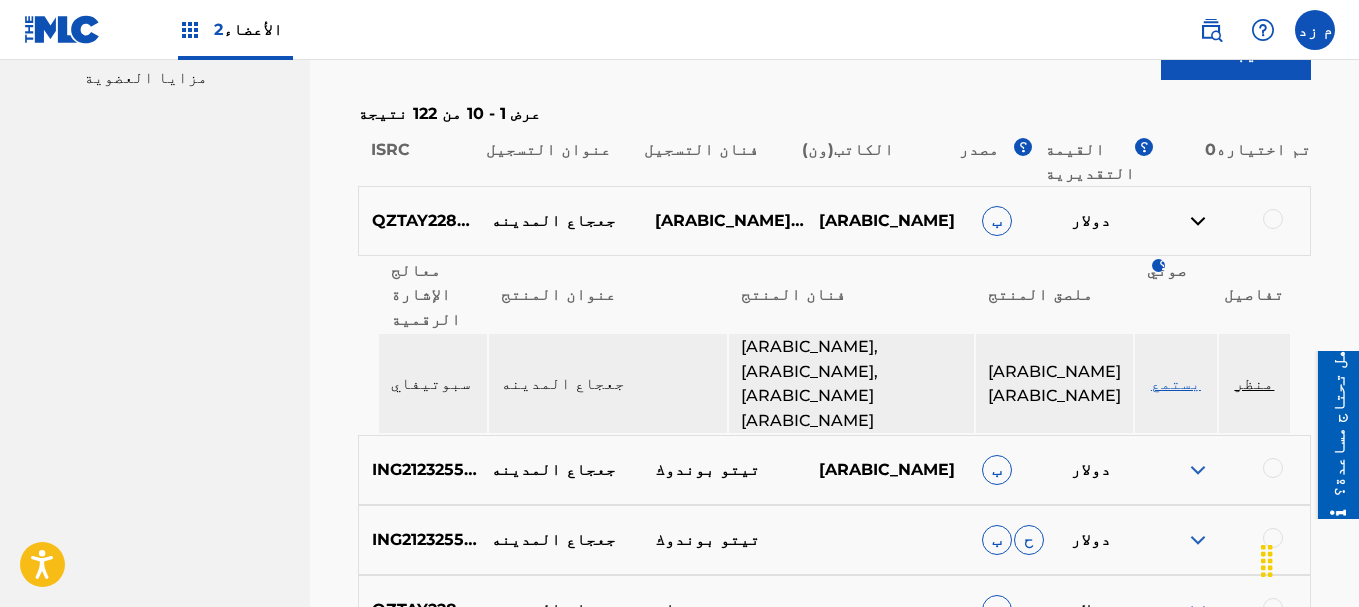 click on "منظر" at bounding box center [1254, 383] 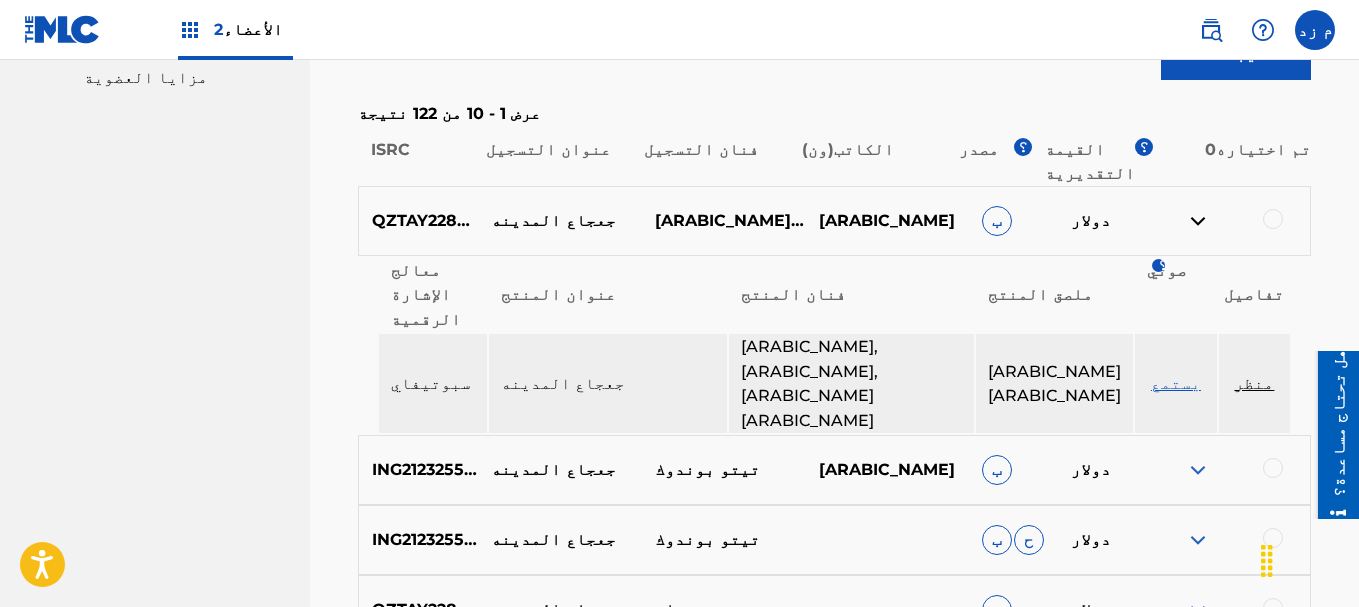 click on "منظر" at bounding box center [1254, 383] 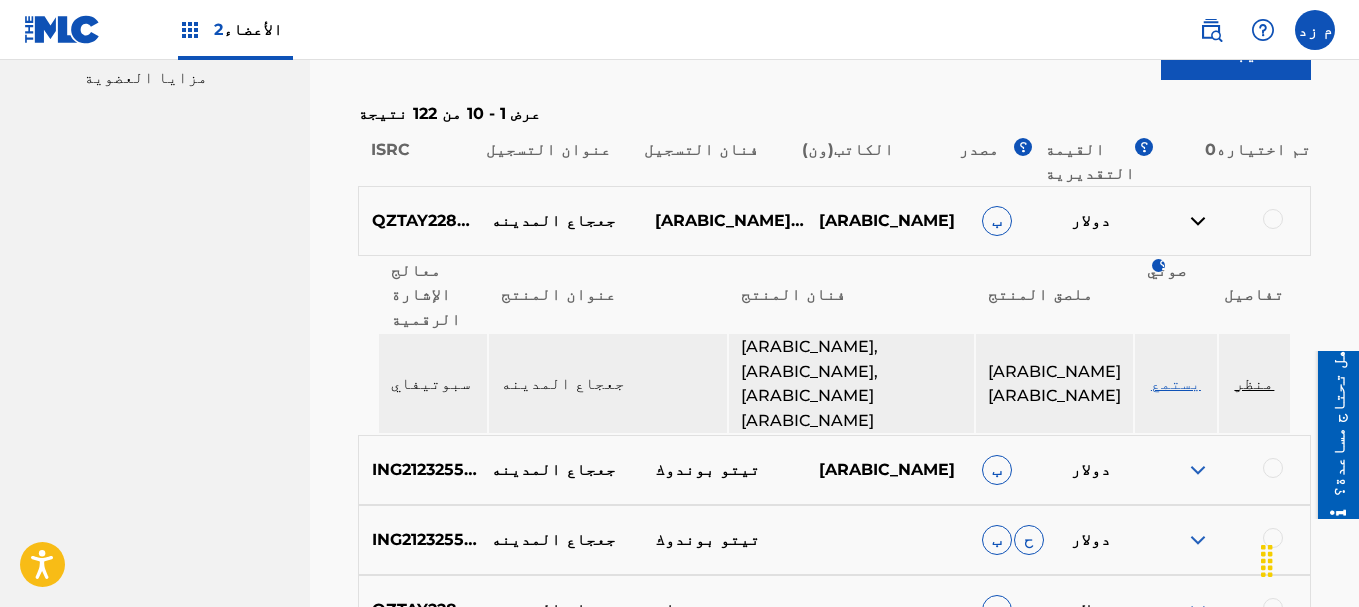 click at bounding box center [1198, 221] 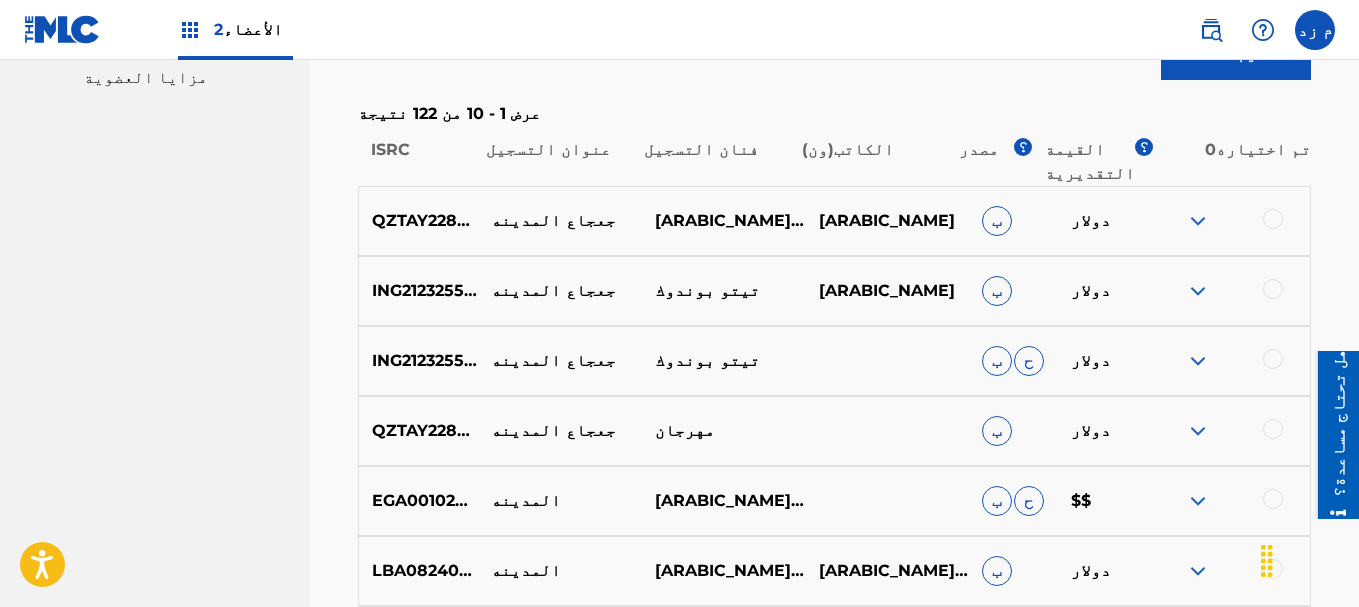 click at bounding box center (1198, 431) 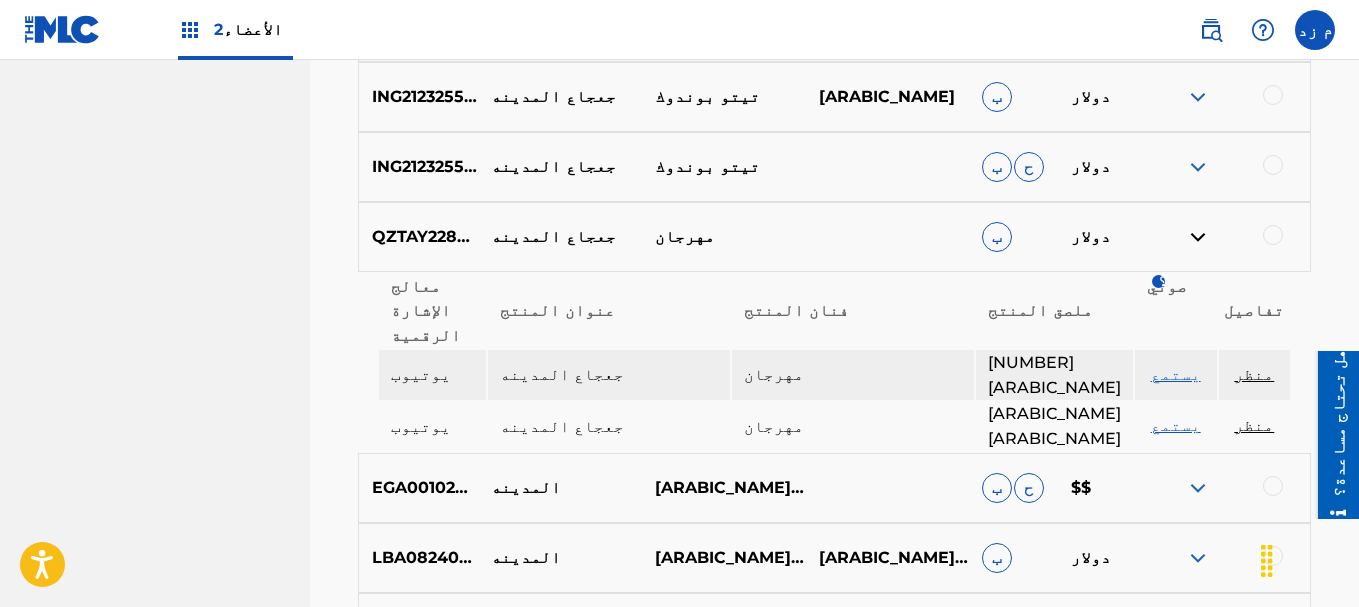 scroll, scrollTop: 900, scrollLeft: 0, axis: vertical 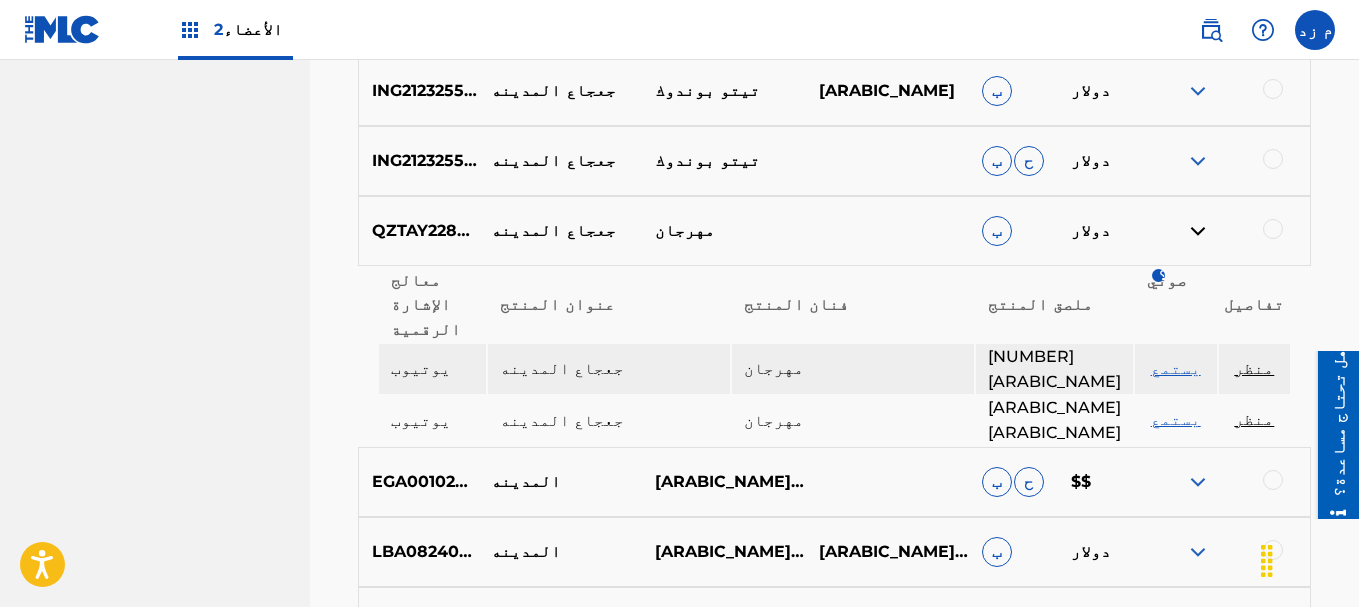click on "منظر" at bounding box center [1254, 368] 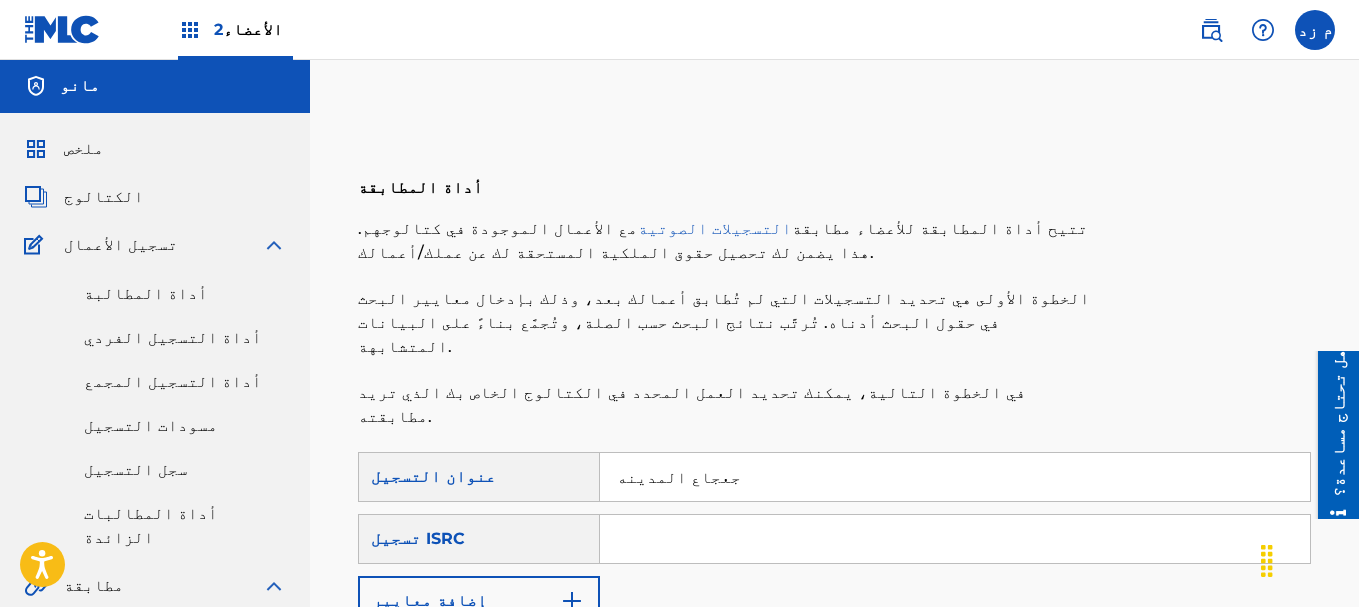 scroll, scrollTop: 0, scrollLeft: 0, axis: both 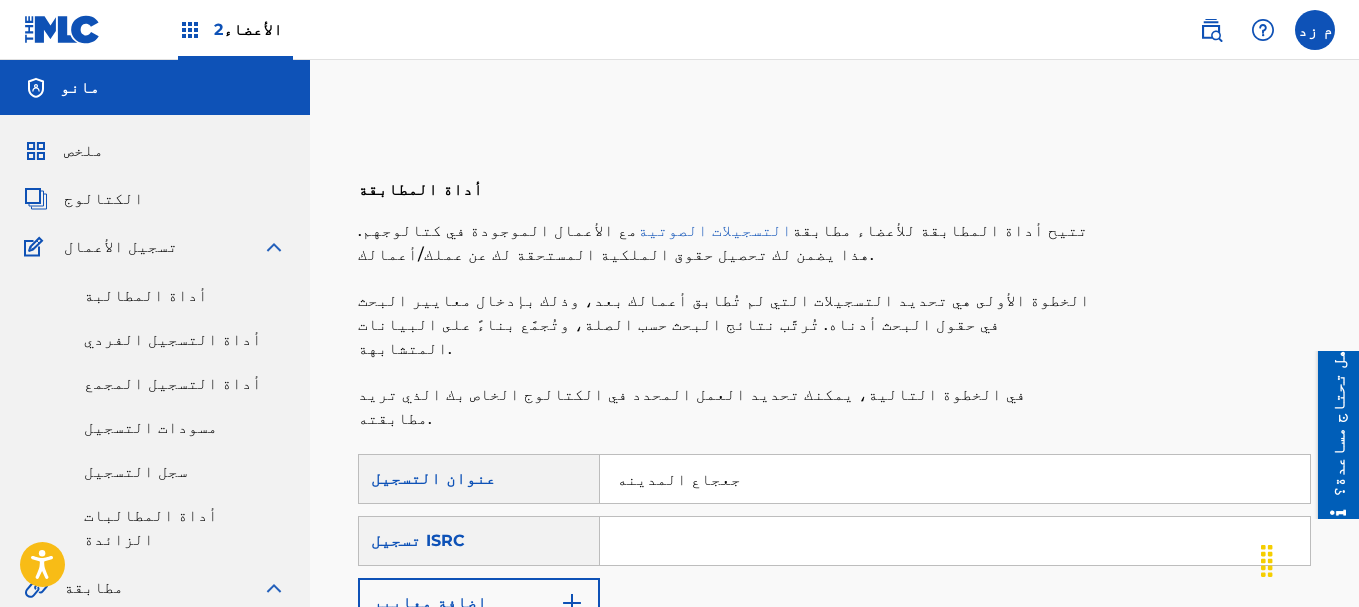 paste on "QZTAY2282315" 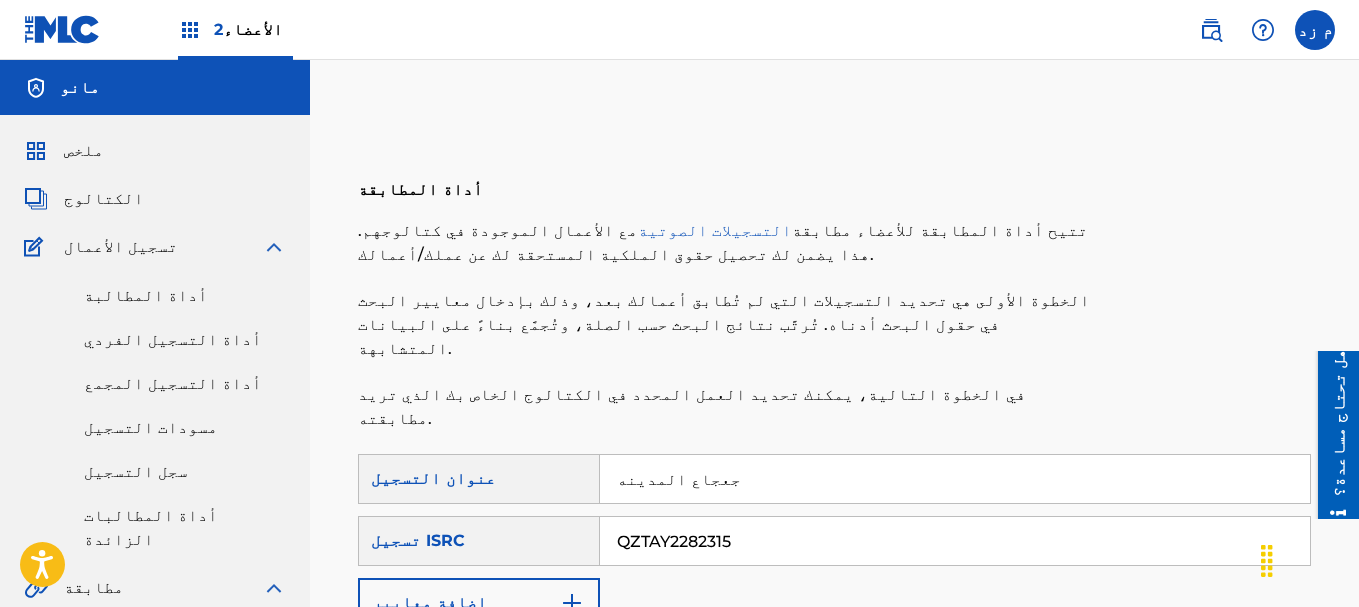 type on "QZTAY2282315" 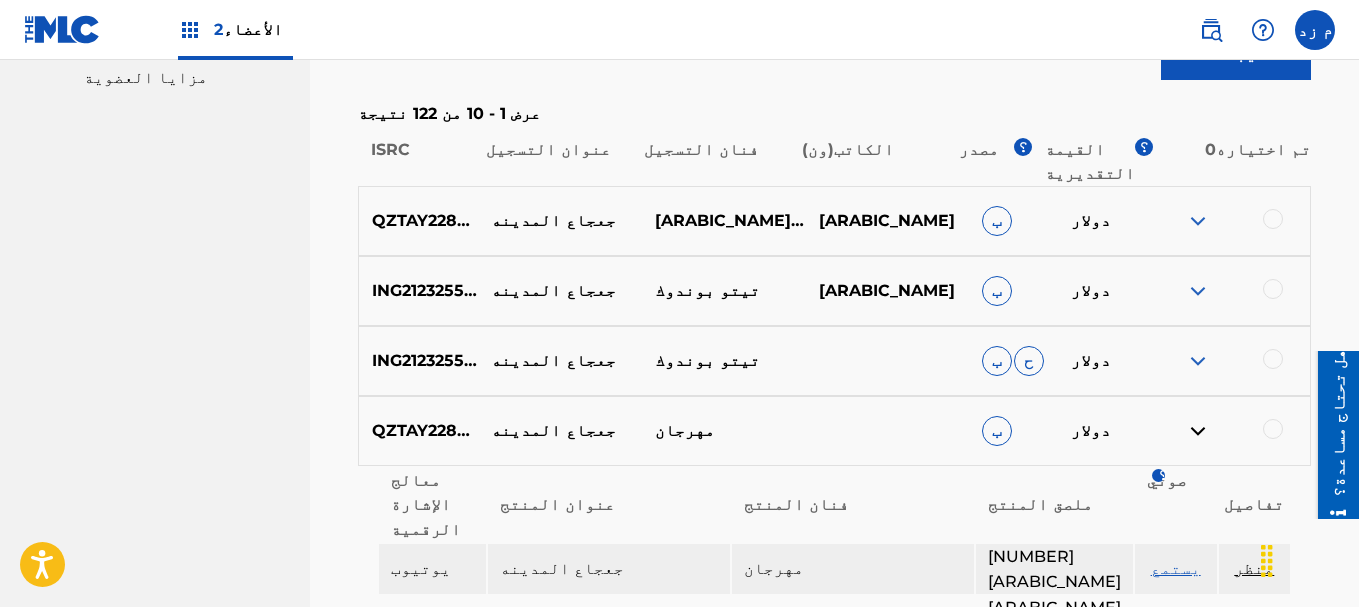 scroll, scrollTop: 200, scrollLeft: 0, axis: vertical 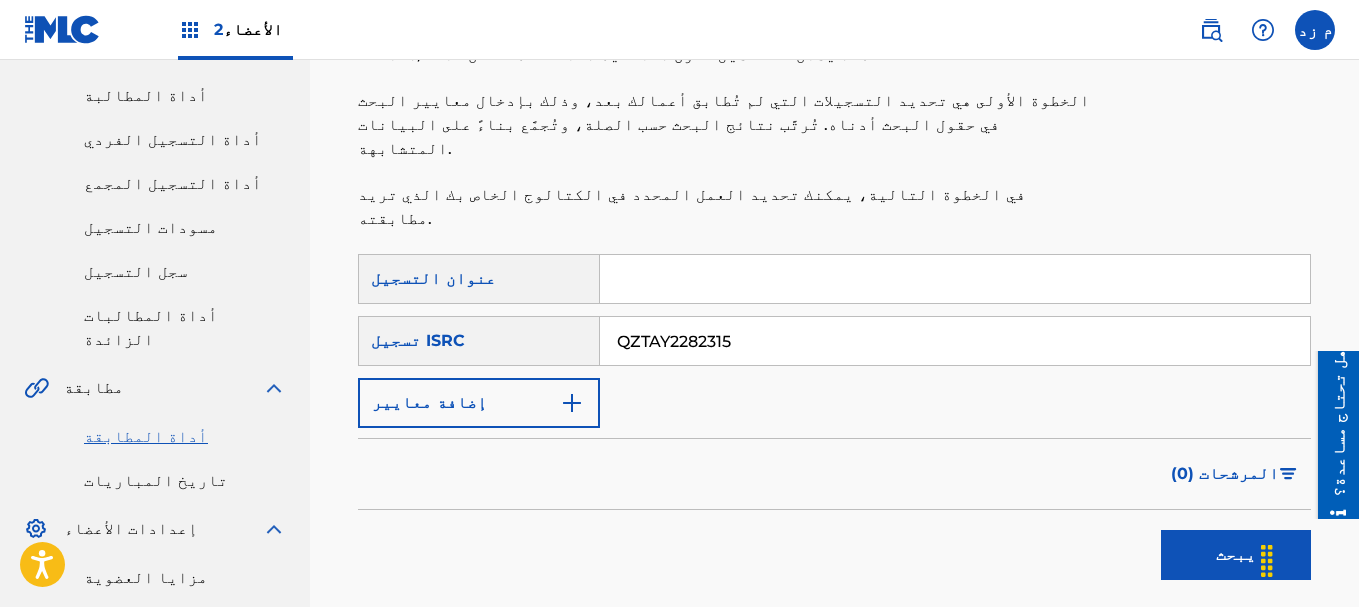 type 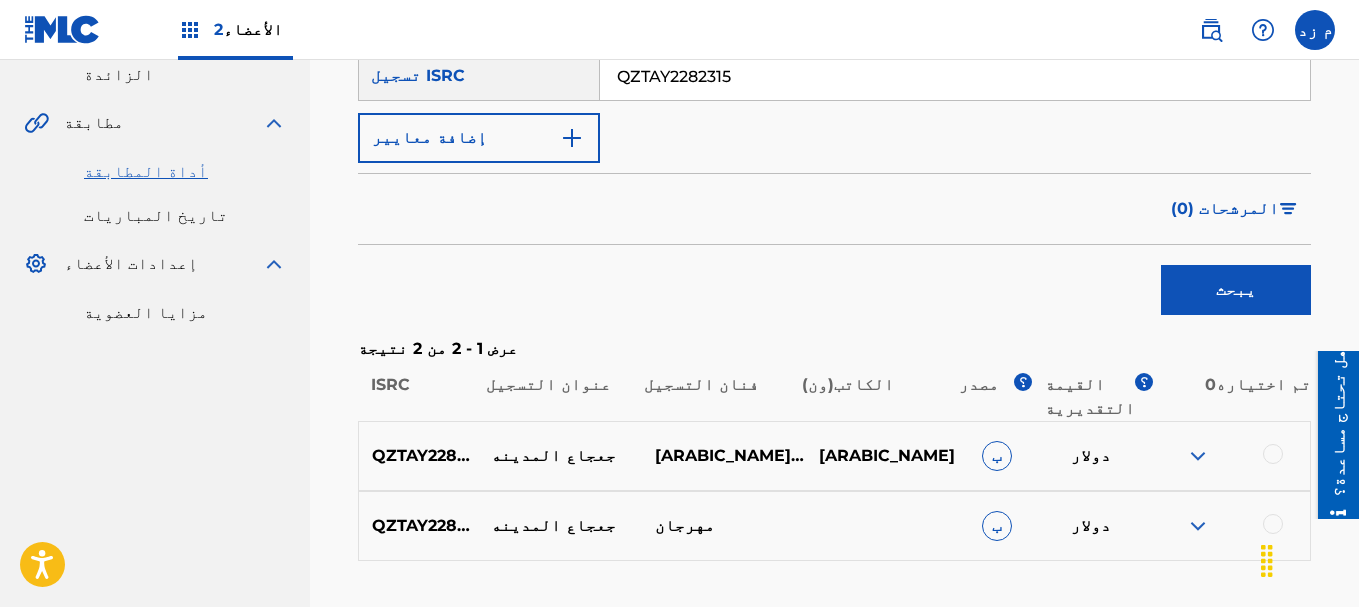 scroll, scrollTop: 500, scrollLeft: 0, axis: vertical 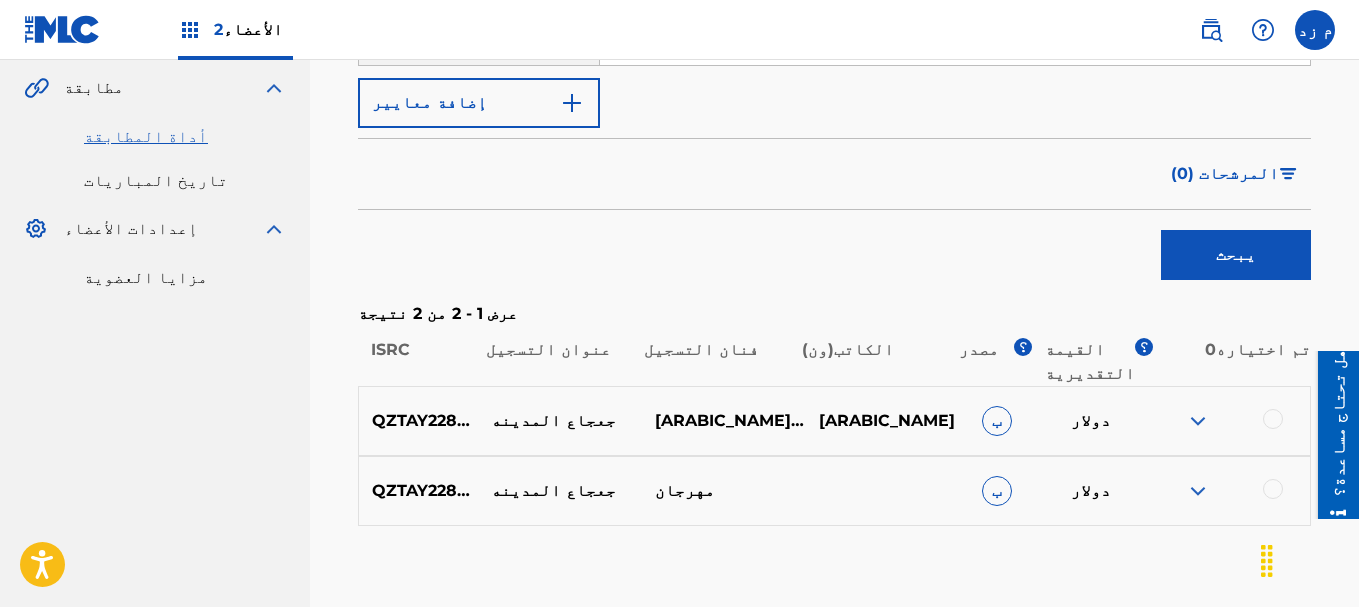 click at bounding box center [1198, 421] 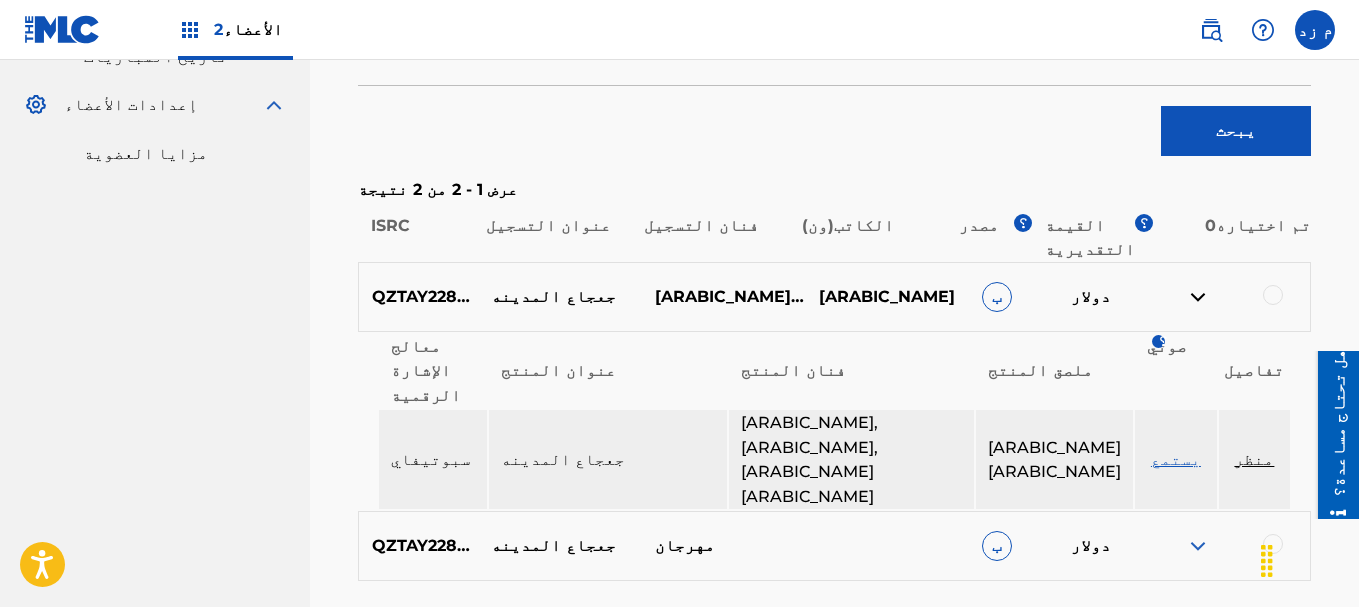 scroll, scrollTop: 650, scrollLeft: 0, axis: vertical 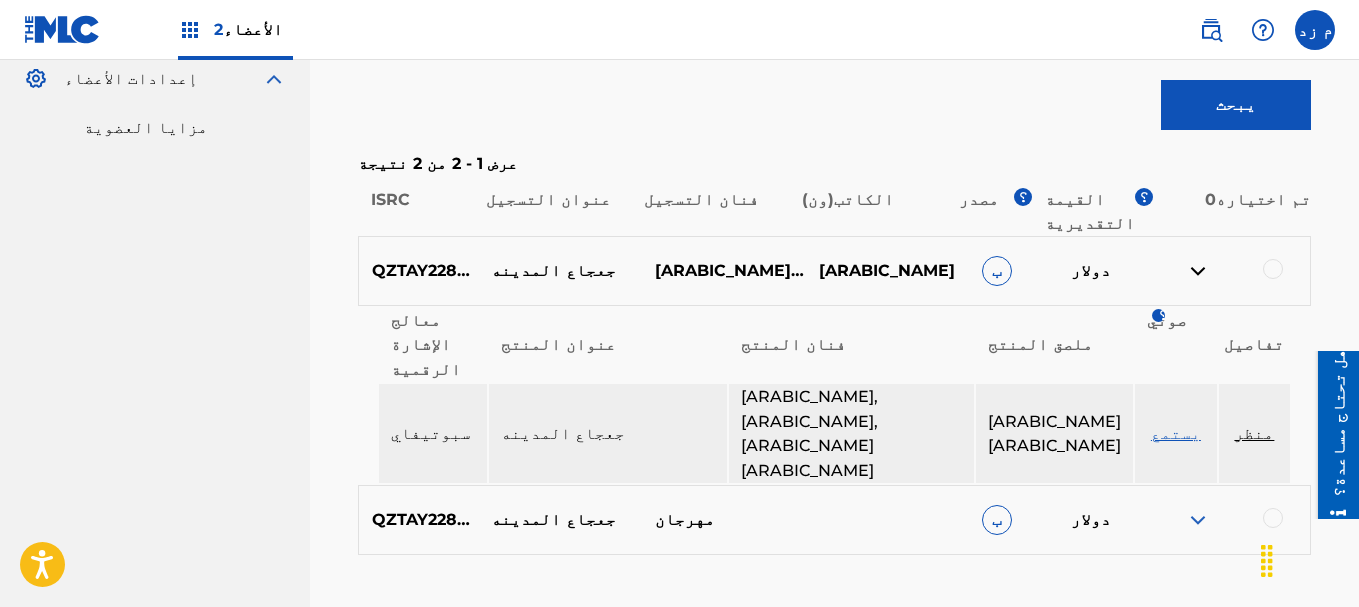 click at bounding box center [1198, 520] 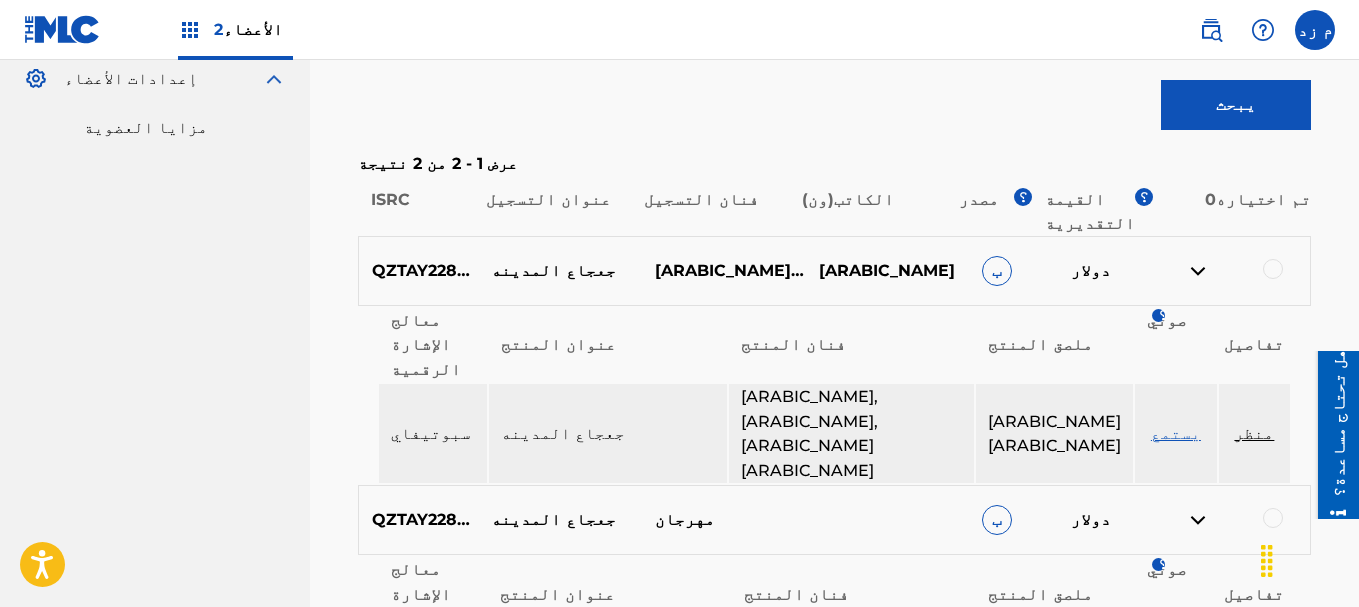 scroll, scrollTop: 550, scrollLeft: 0, axis: vertical 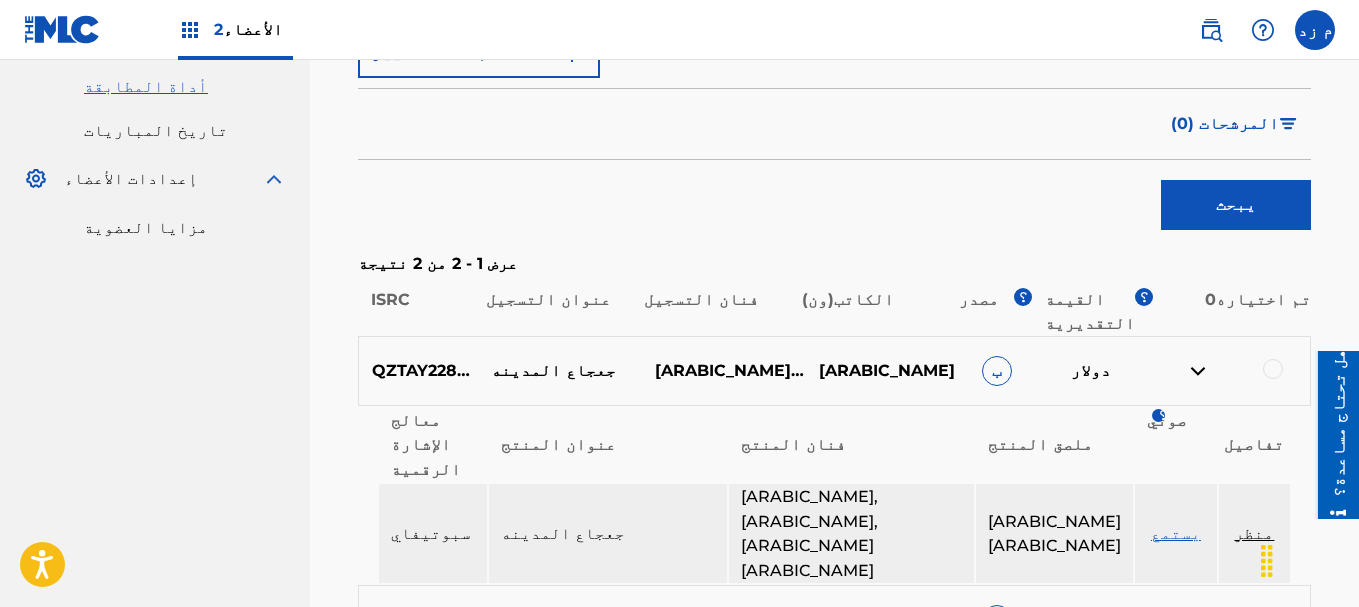 click at bounding box center (1228, 371) 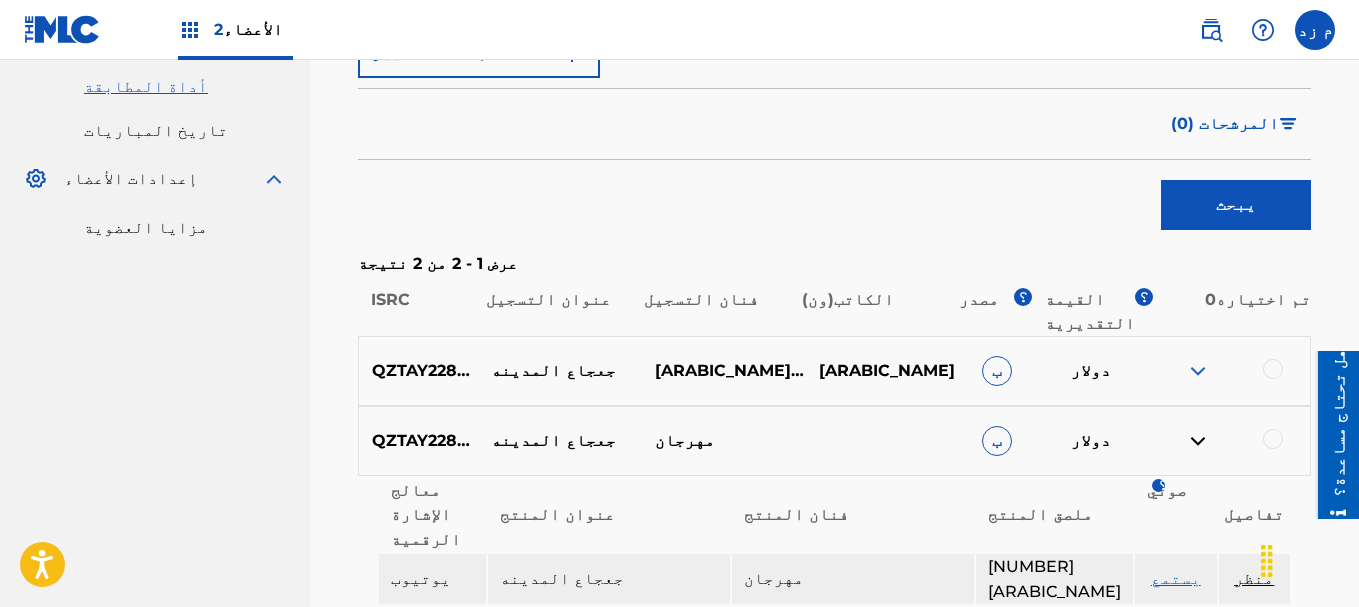 click at bounding box center (1198, 441) 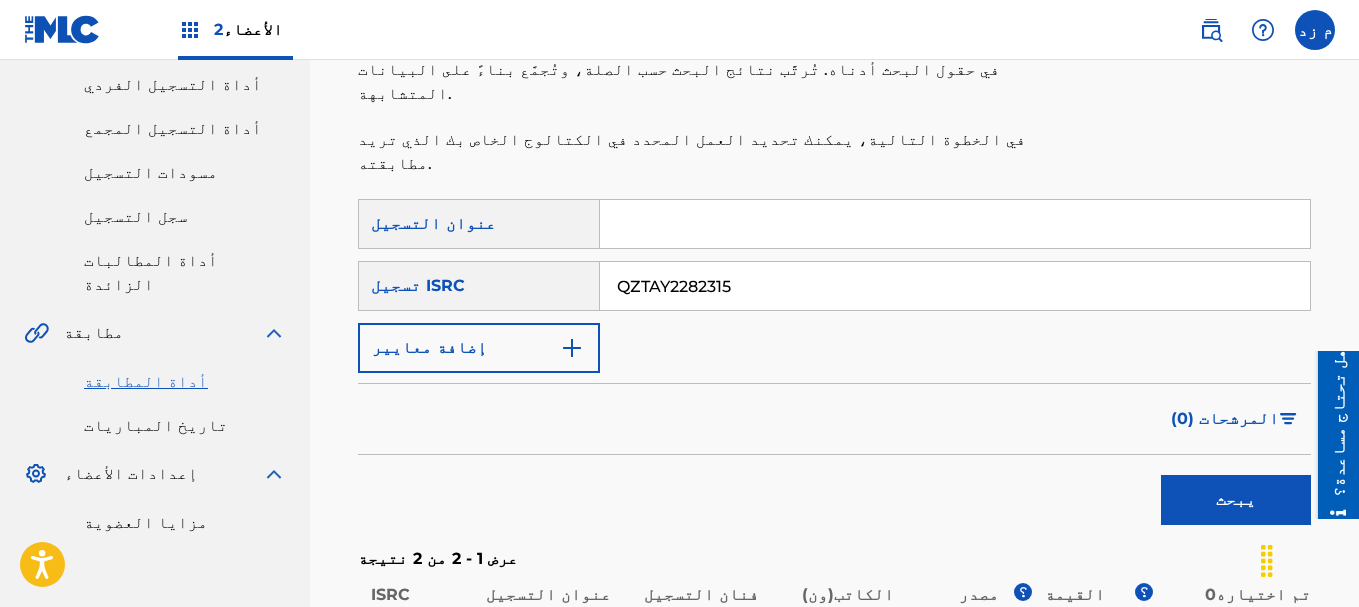 scroll, scrollTop: 150, scrollLeft: 0, axis: vertical 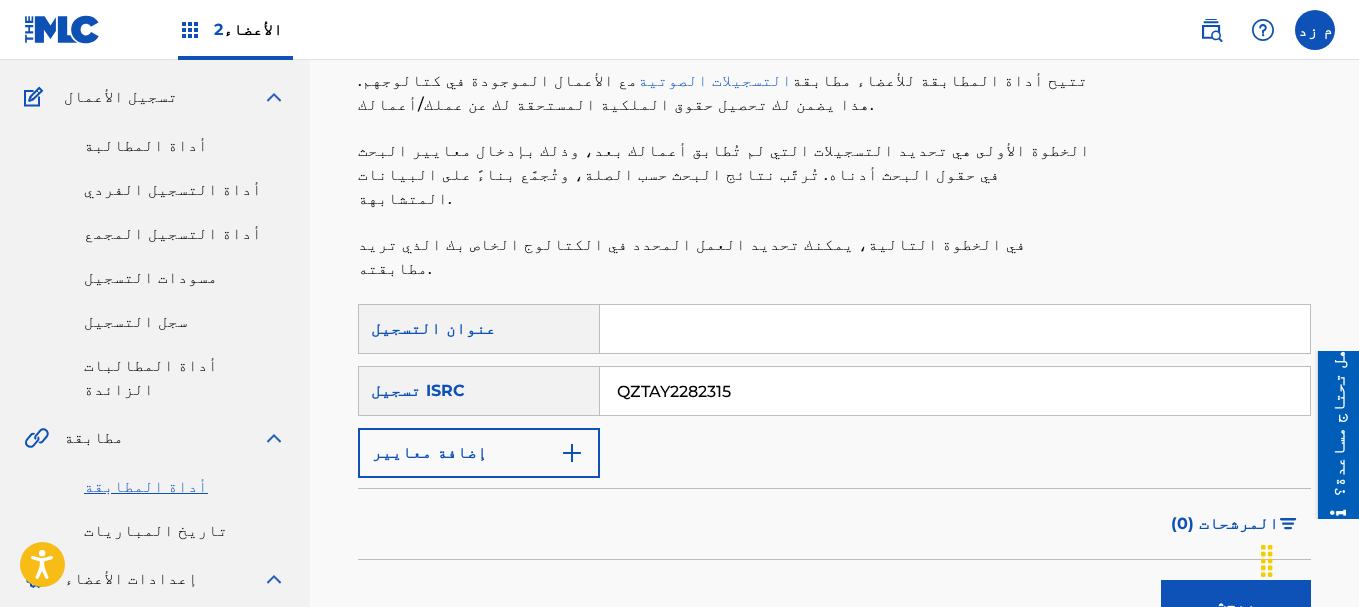 click on "QZTAY2282315" at bounding box center (955, 391) 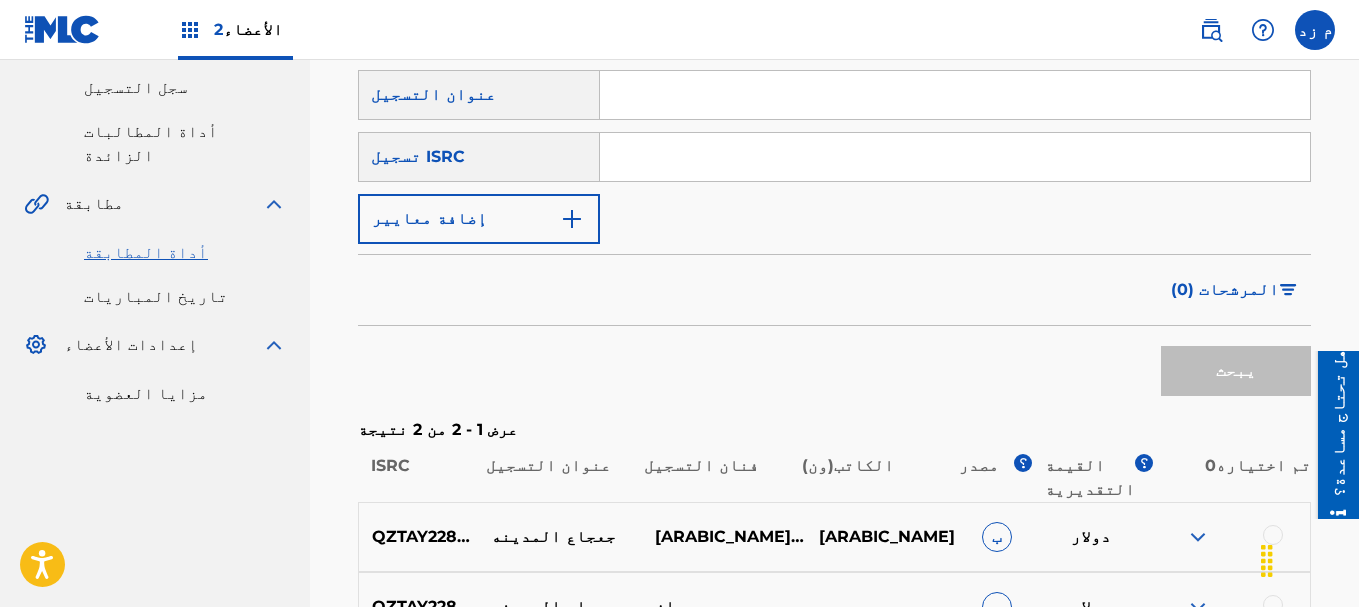 scroll, scrollTop: 0, scrollLeft: 0, axis: both 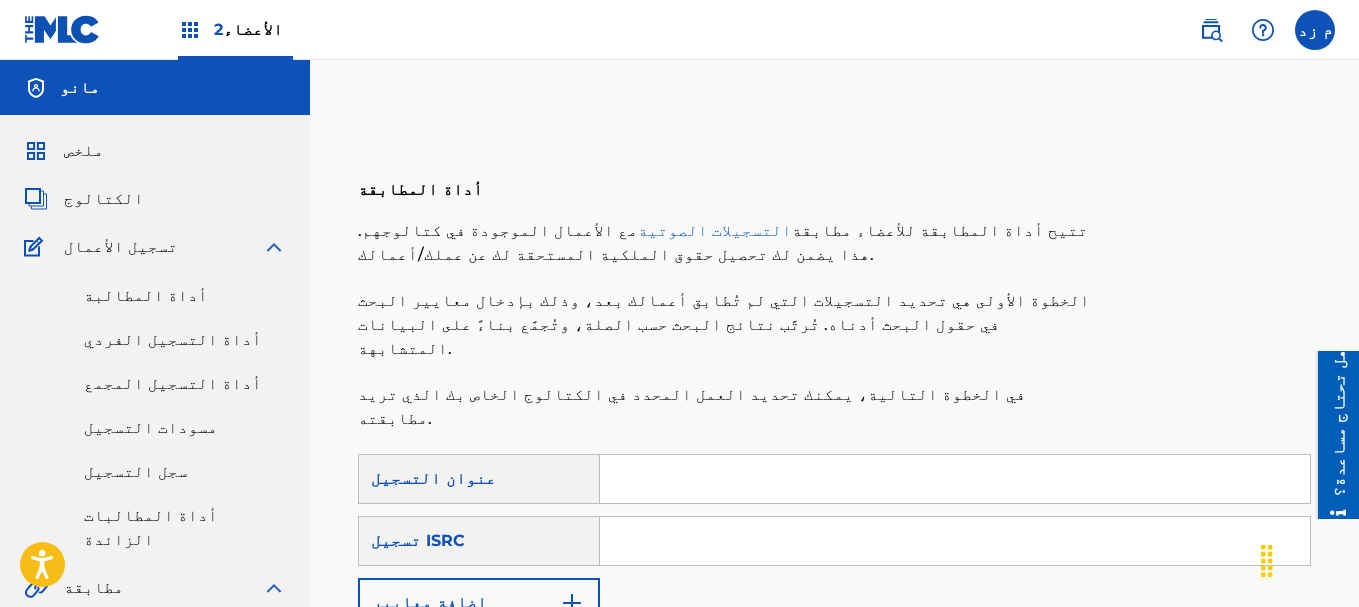 type 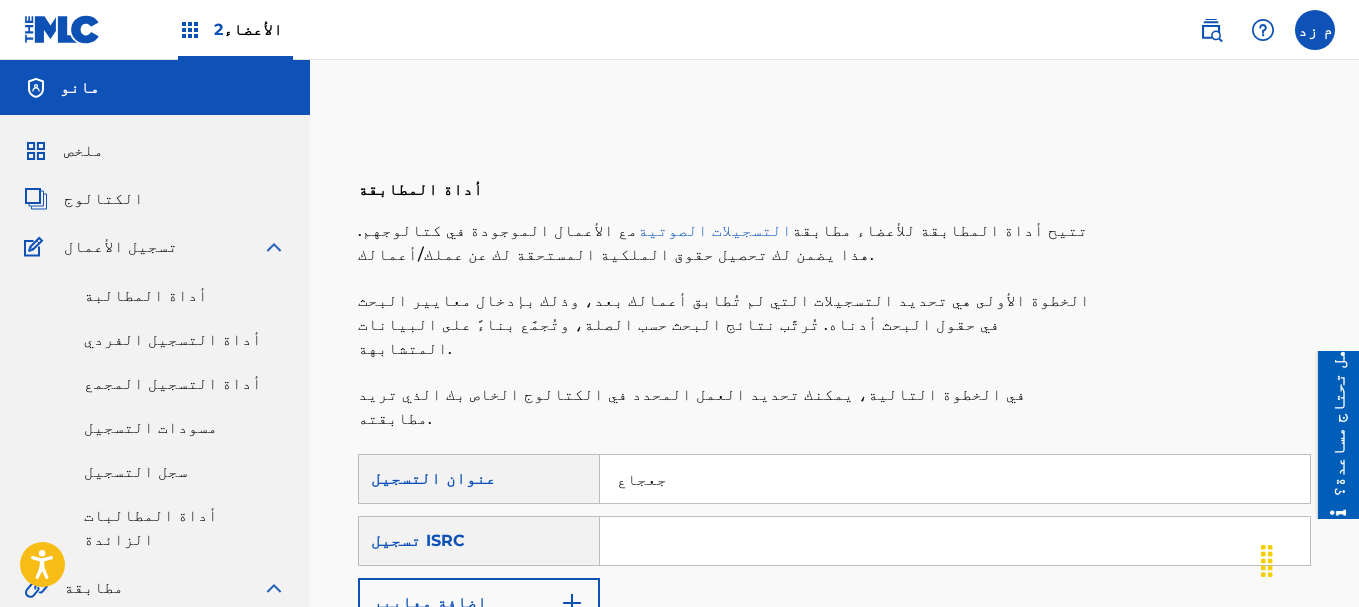 type on "جعجاع" 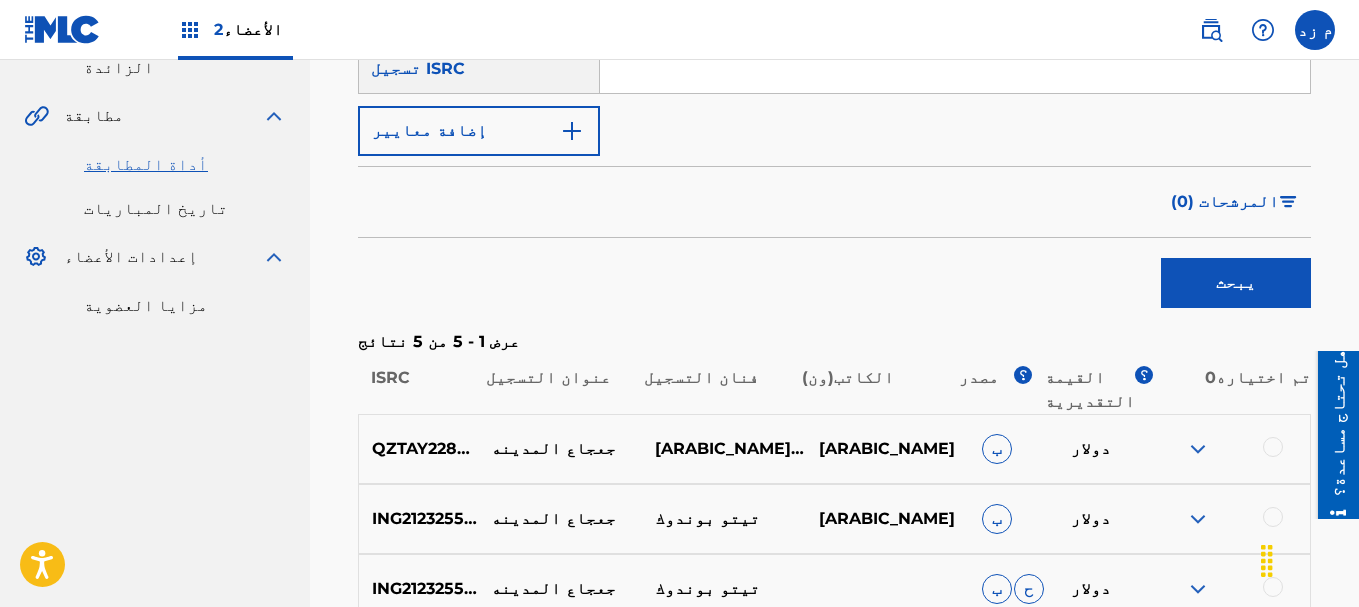 scroll, scrollTop: 700, scrollLeft: 0, axis: vertical 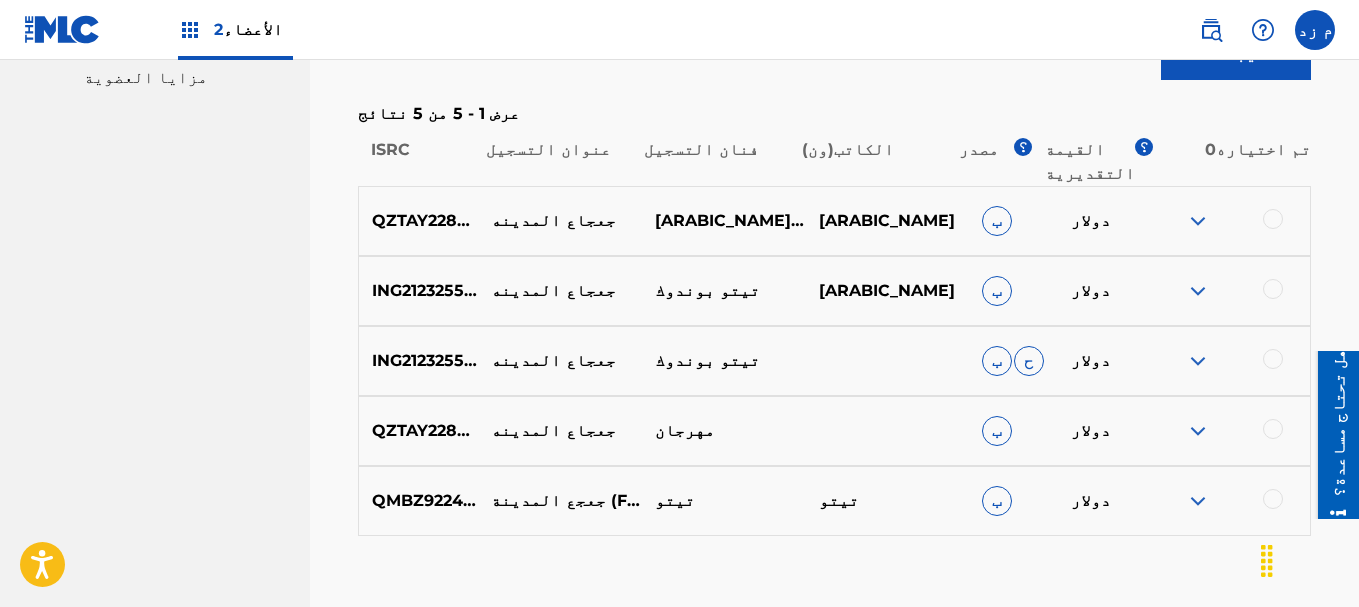 click at bounding box center [1198, 501] 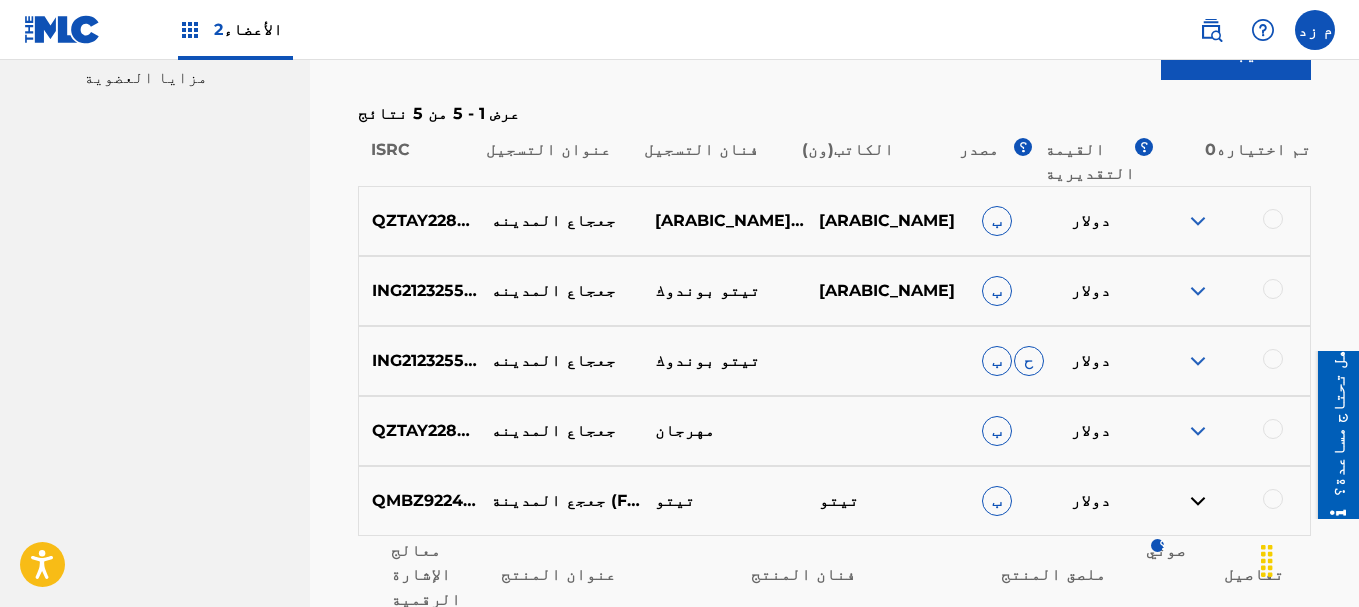 scroll, scrollTop: 860, scrollLeft: 0, axis: vertical 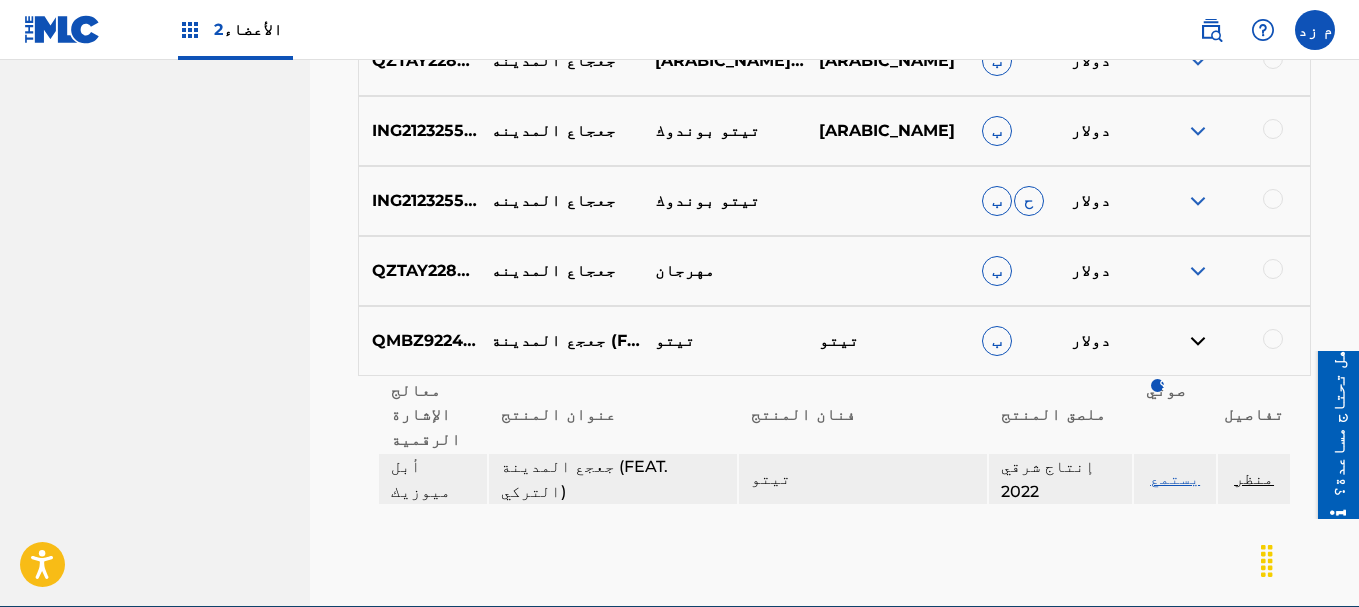 click on "منظر" at bounding box center [1254, 478] 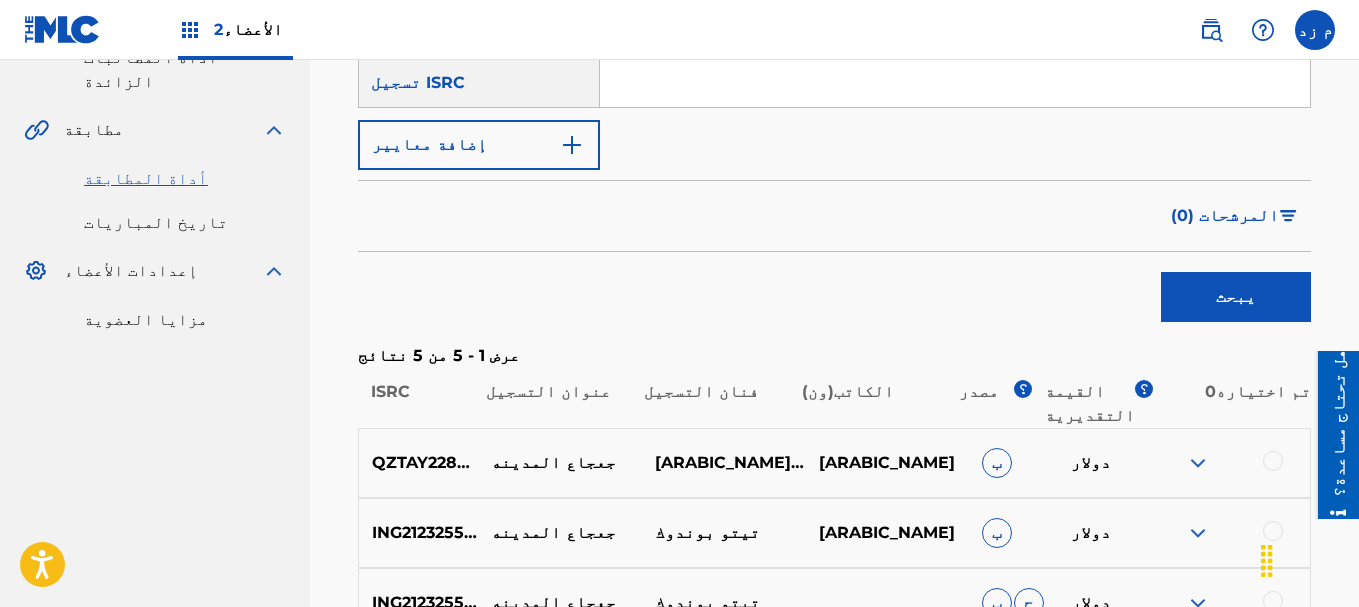 scroll, scrollTop: 0, scrollLeft: 0, axis: both 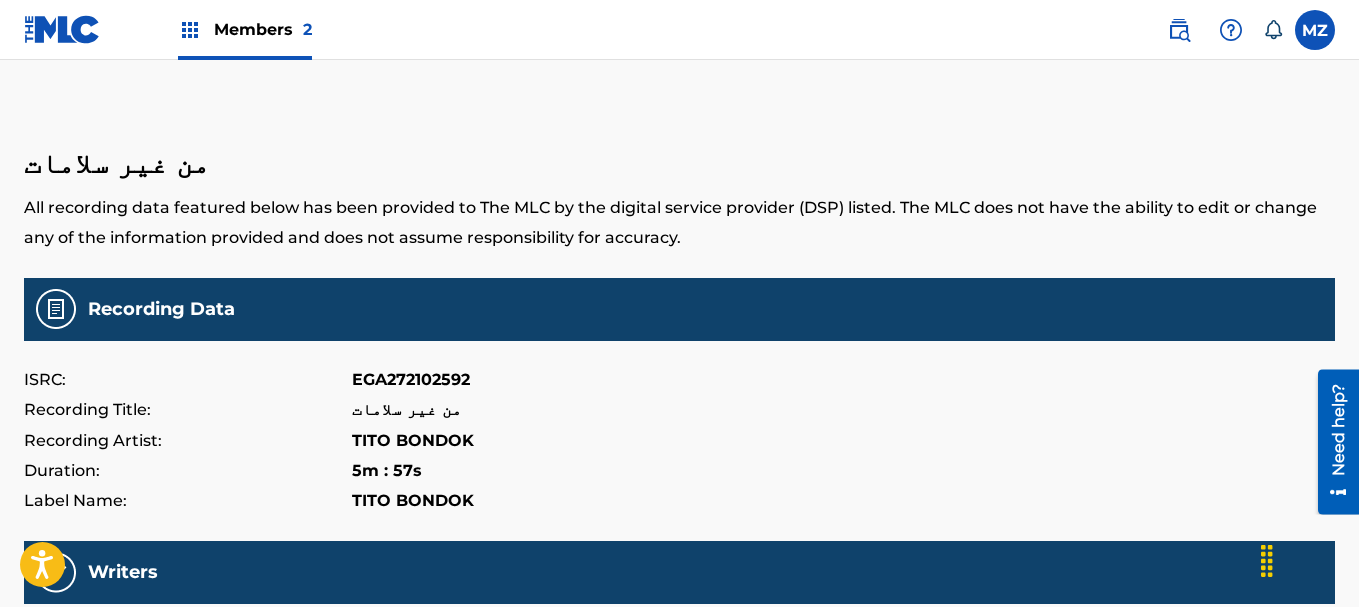 click on "EGA272102592" at bounding box center [411, 380] 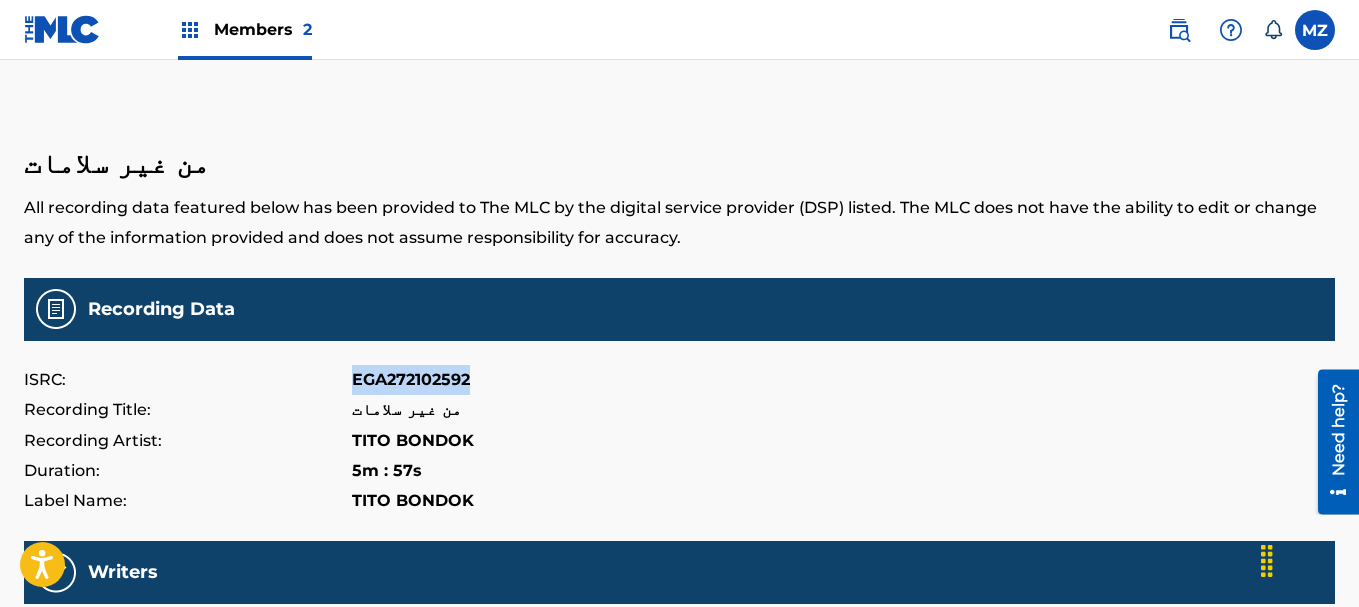 copy on "EGA272102592" 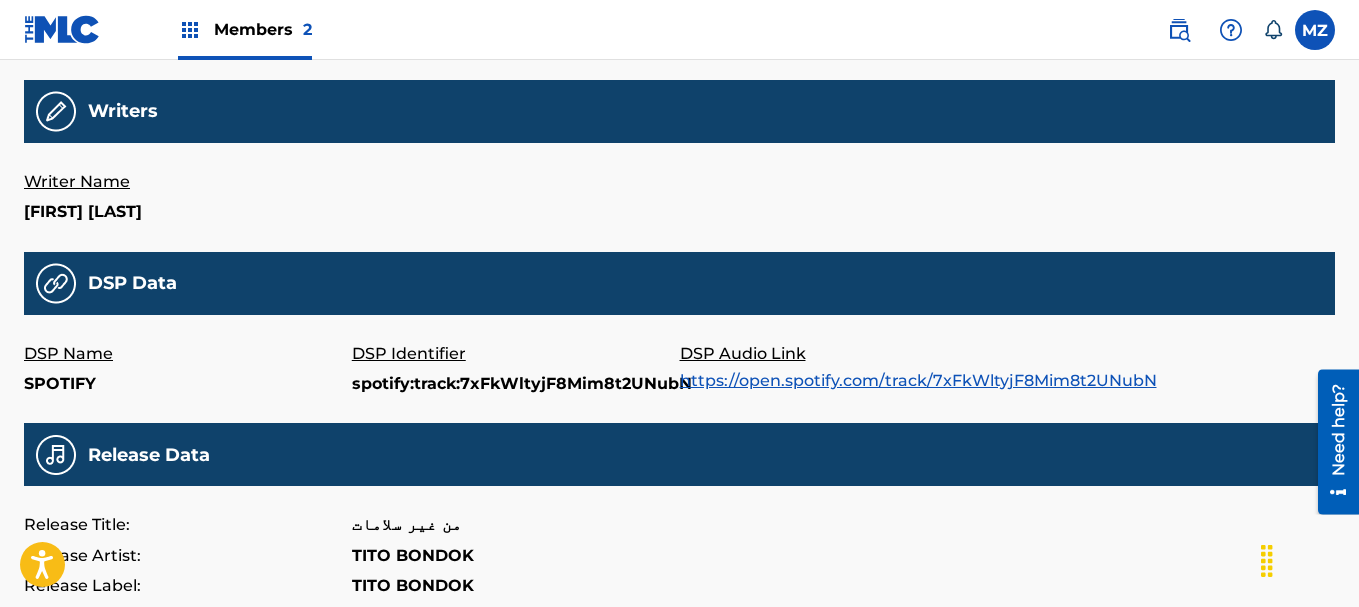scroll, scrollTop: 700, scrollLeft: 0, axis: vertical 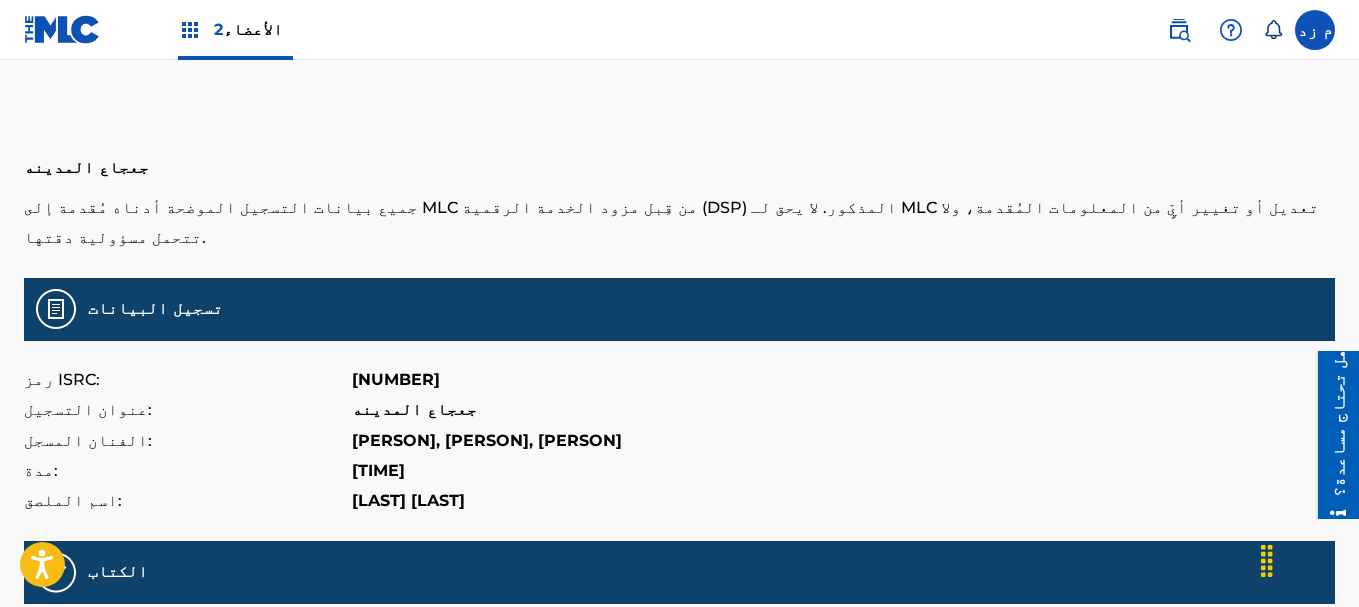 click on "[NUMBER]" at bounding box center (396, 379) 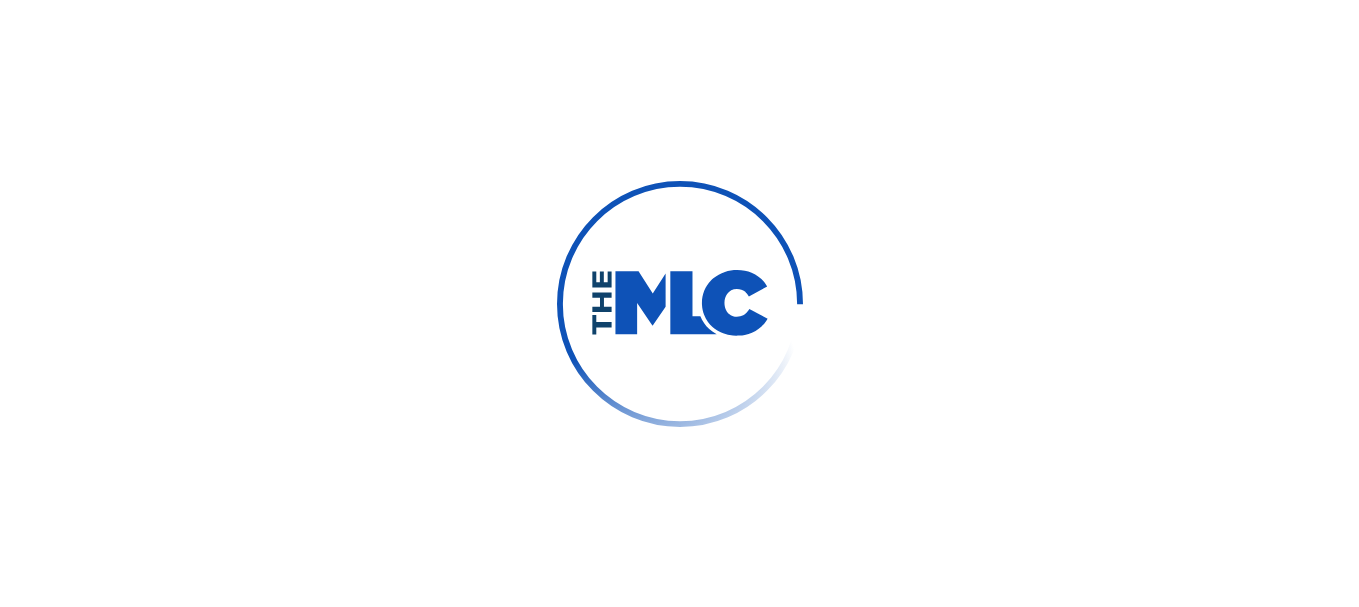 scroll, scrollTop: 0, scrollLeft: 0, axis: both 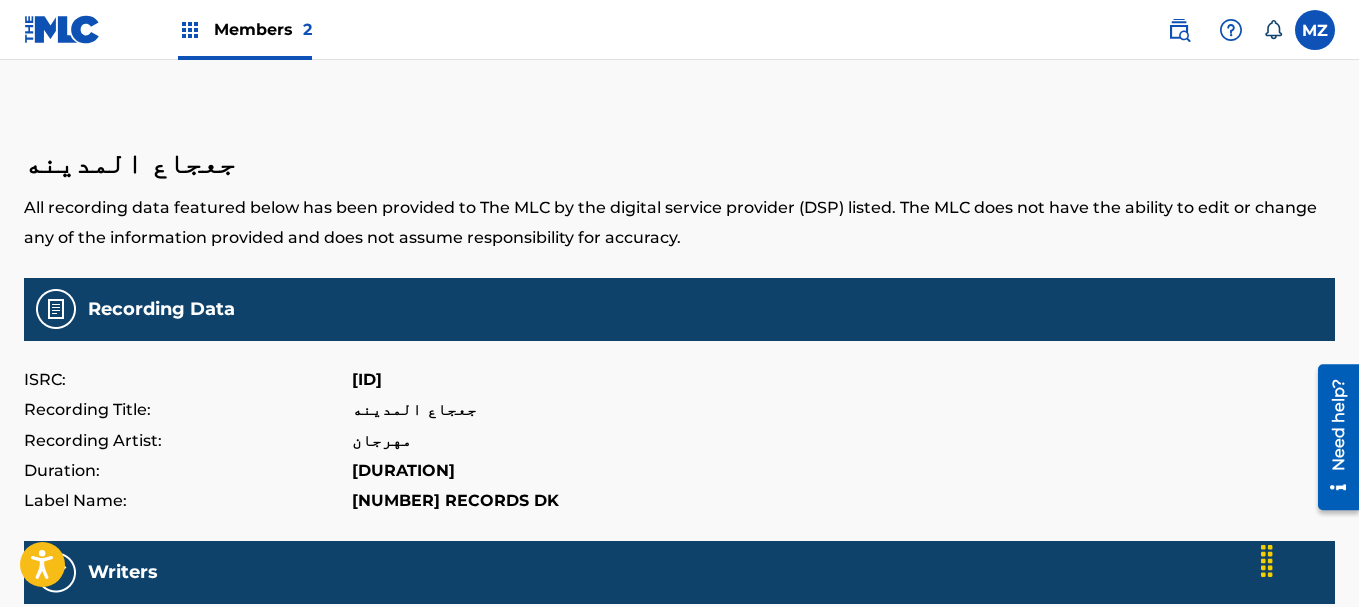 click on "[ID]" at bounding box center [367, 380] 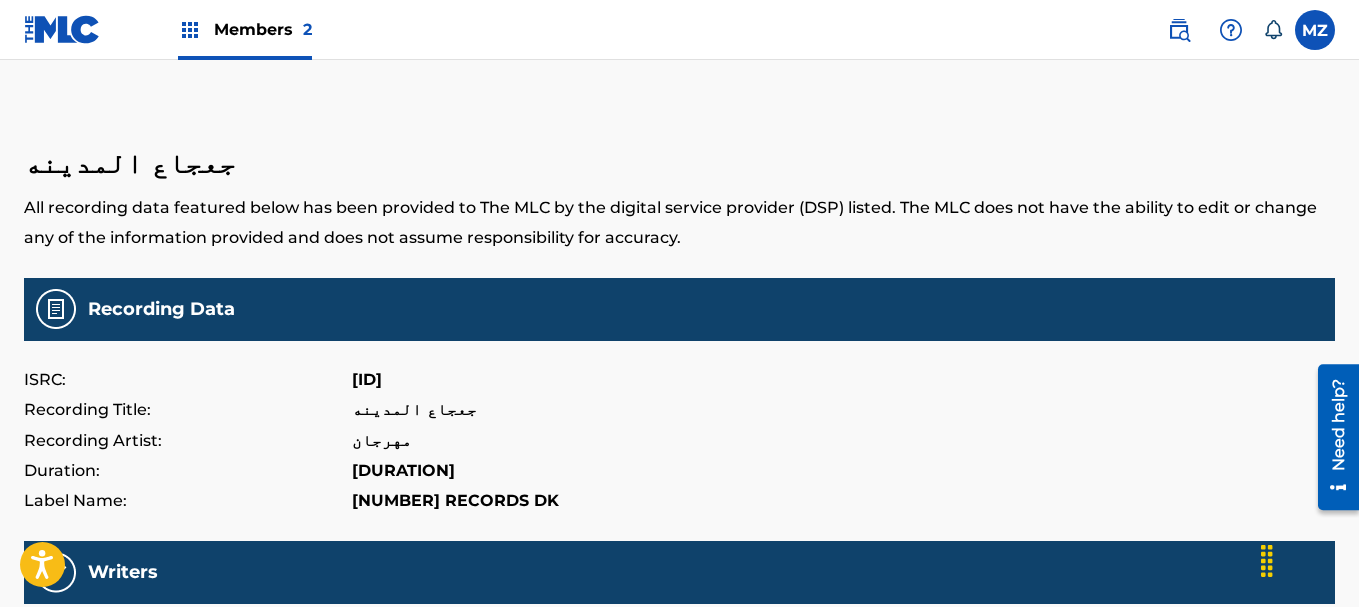 copy on "QZTAY2282315" 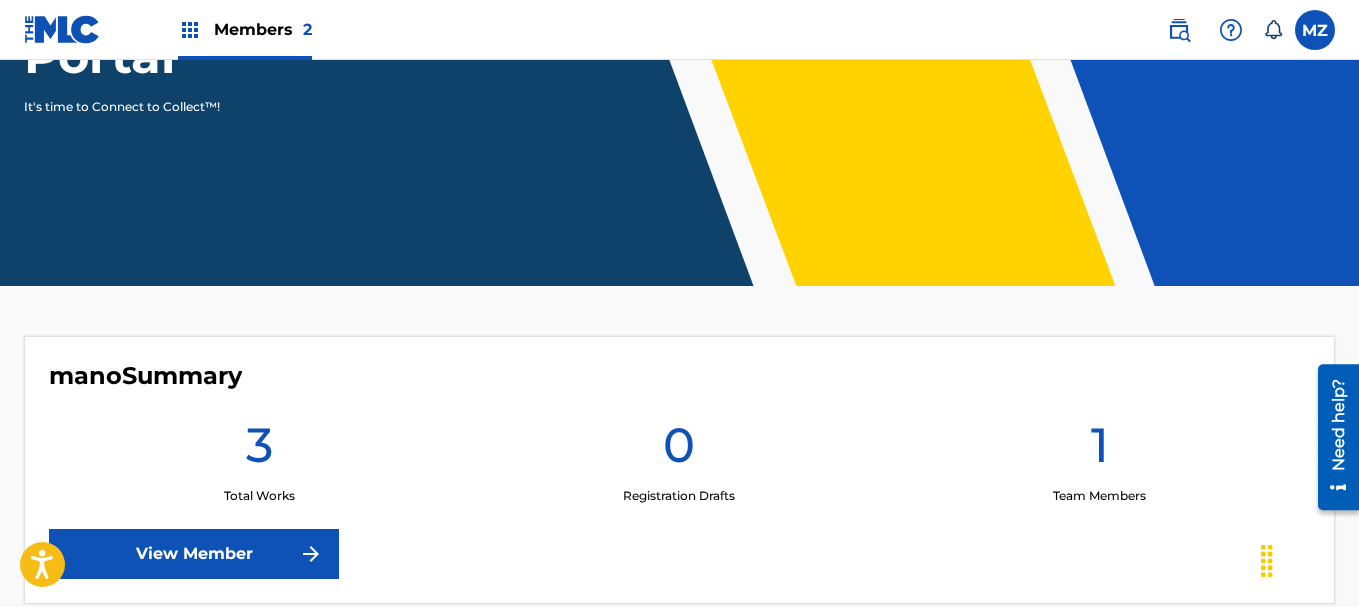 scroll, scrollTop: 400, scrollLeft: 0, axis: vertical 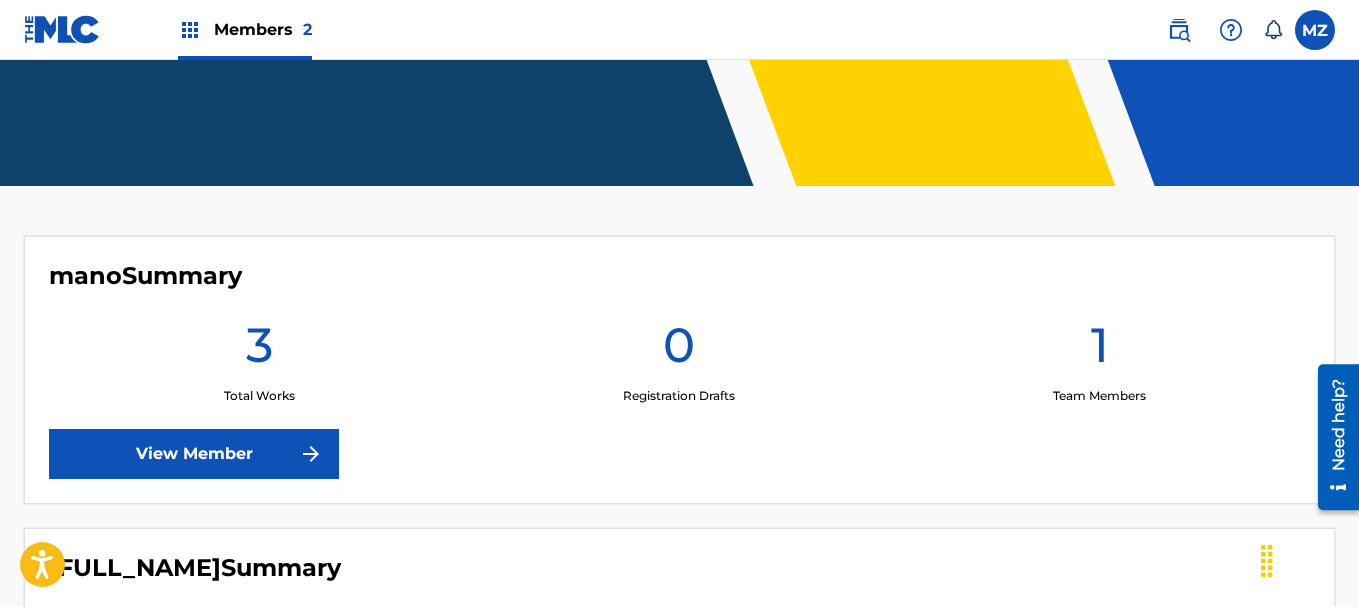 click on "View Member" at bounding box center (194, 454) 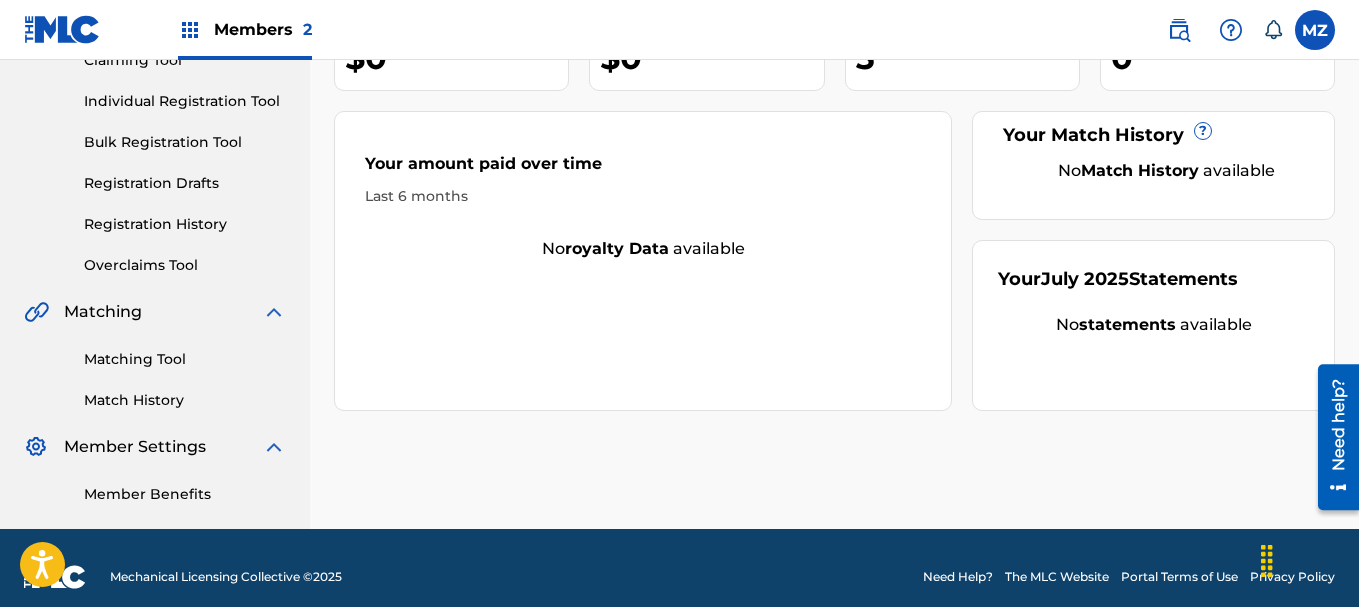scroll, scrollTop: 252, scrollLeft: 0, axis: vertical 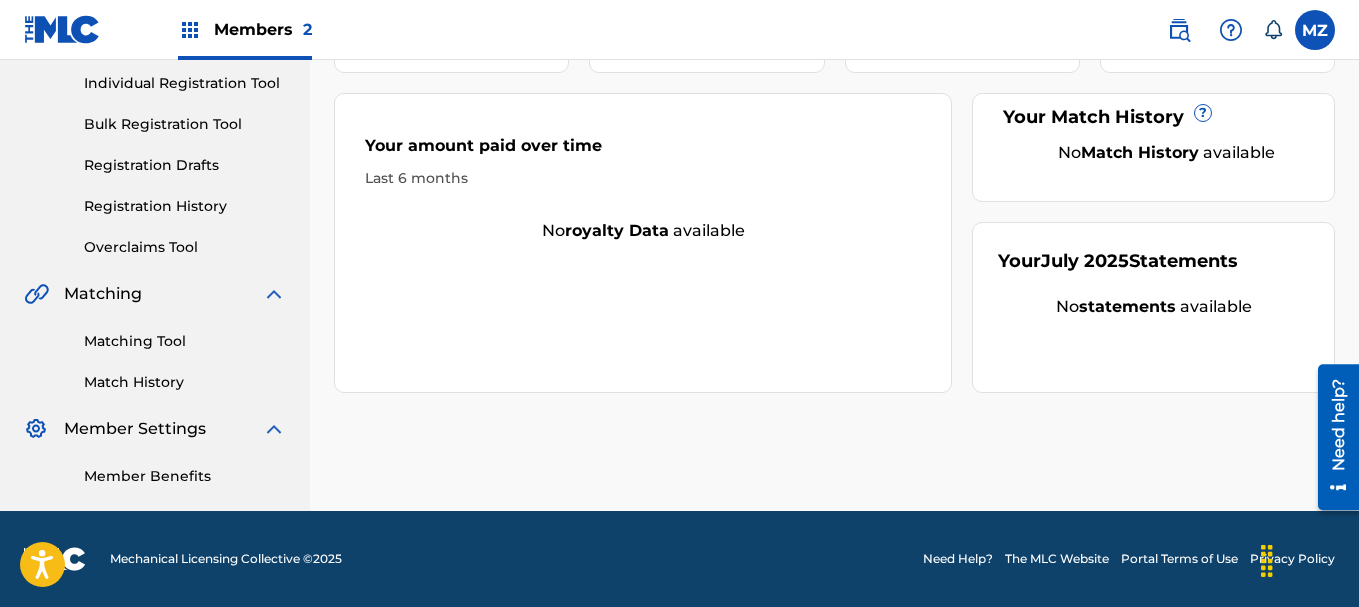 click on "Matching Tool Match History" at bounding box center [155, 349] 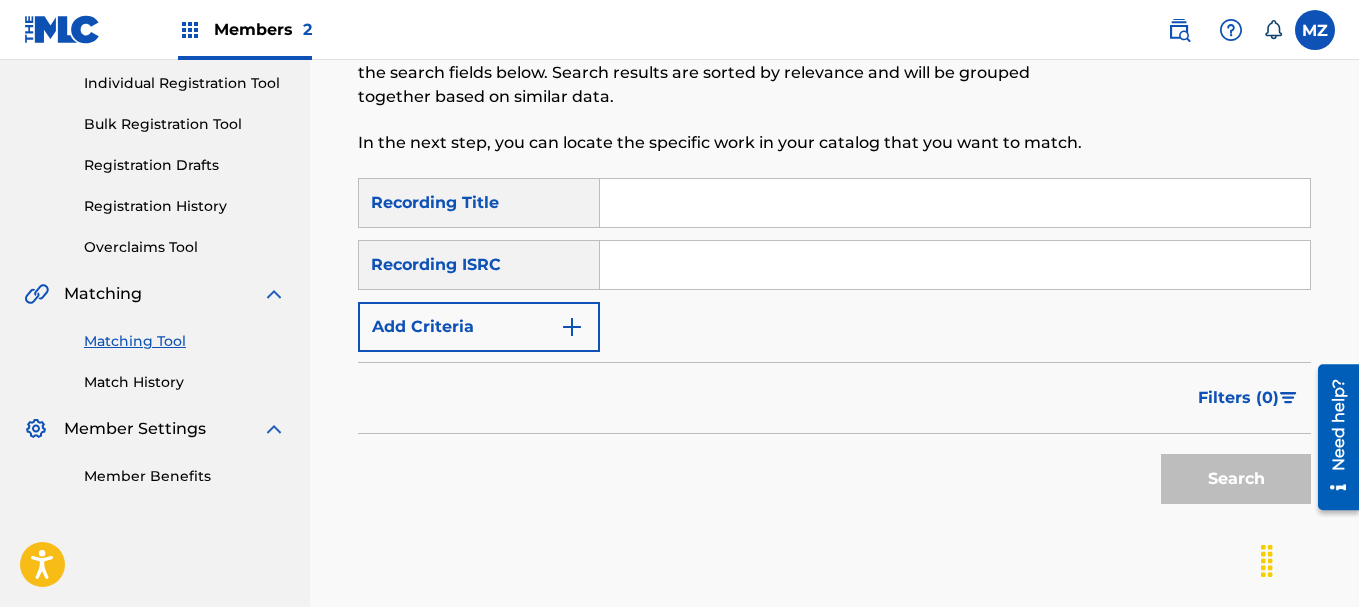 scroll, scrollTop: 0, scrollLeft: 0, axis: both 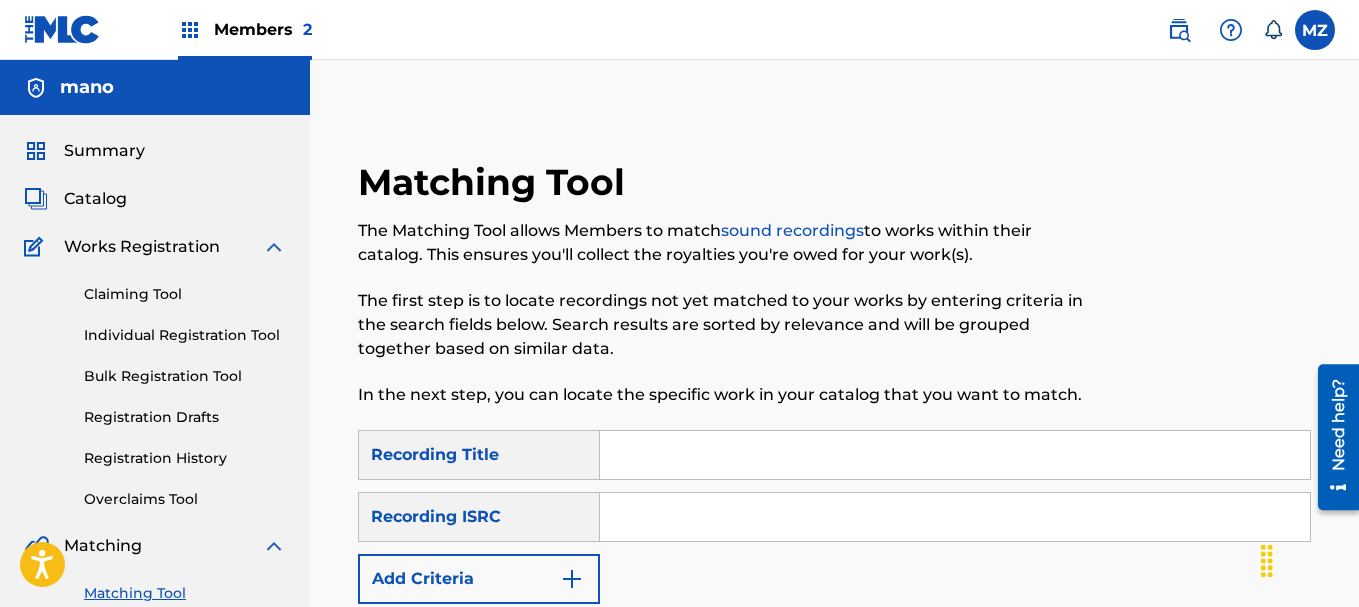 paste on "jaejae almadinih" 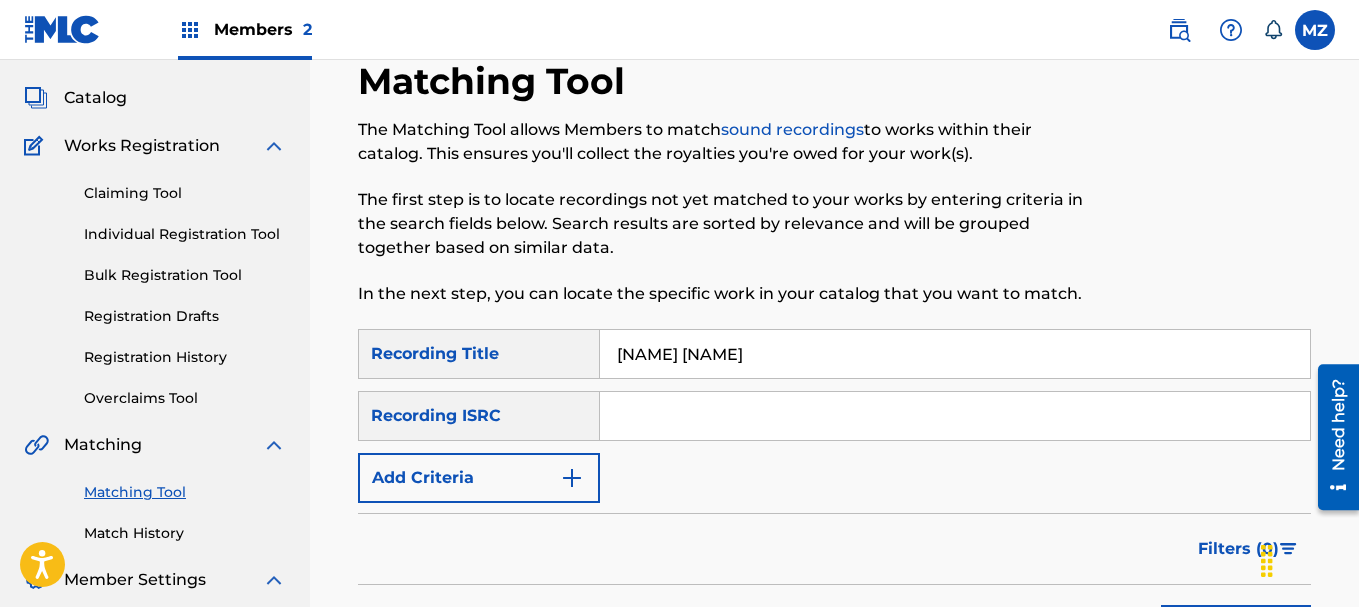 scroll, scrollTop: 367, scrollLeft: 0, axis: vertical 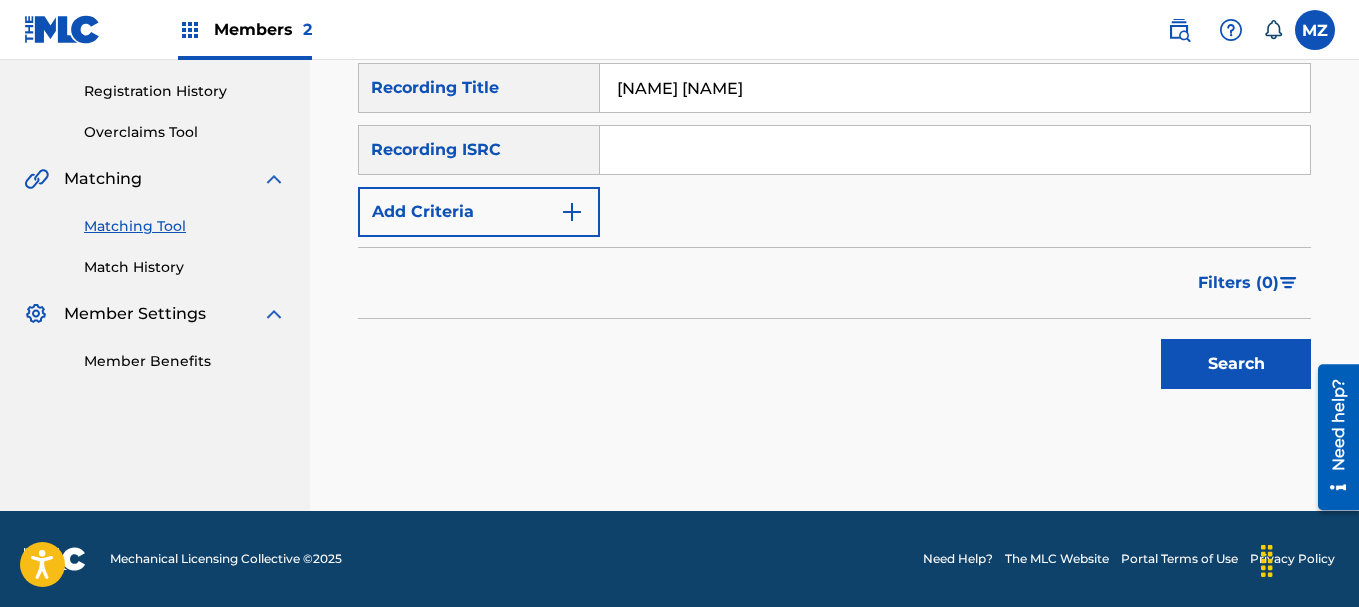 type on "jaejae almadinih" 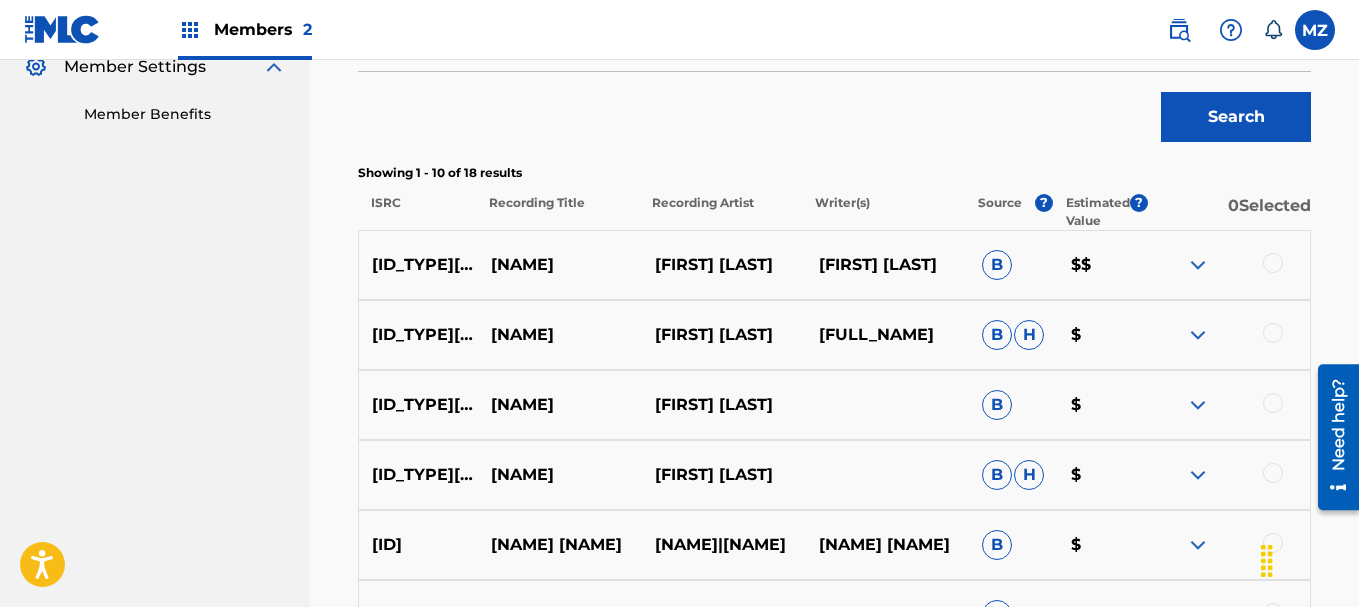 scroll, scrollTop: 667, scrollLeft: 0, axis: vertical 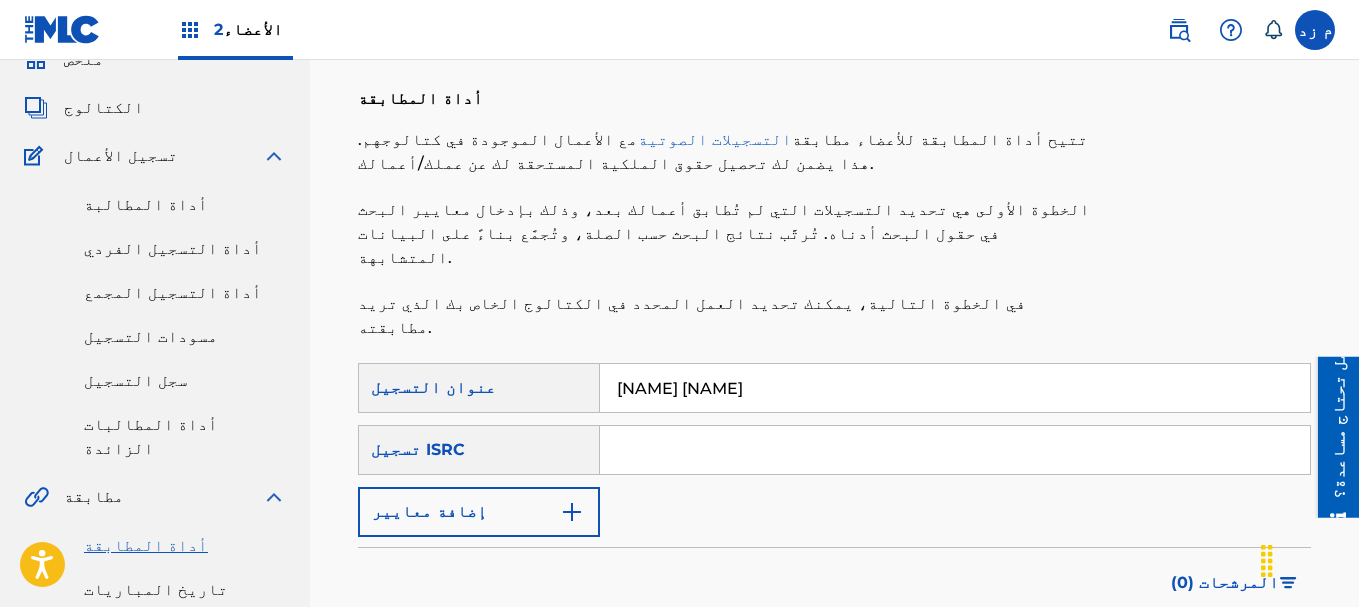paste on "QMBZ92248957" 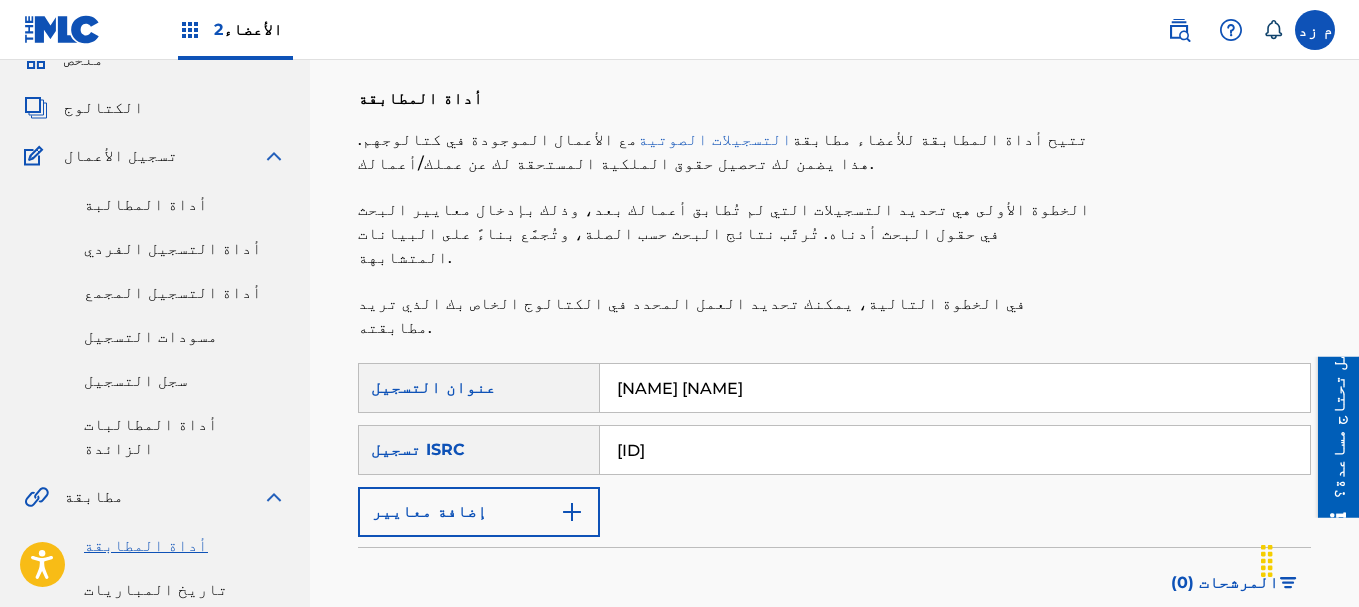 type on "QMBZ92248957" 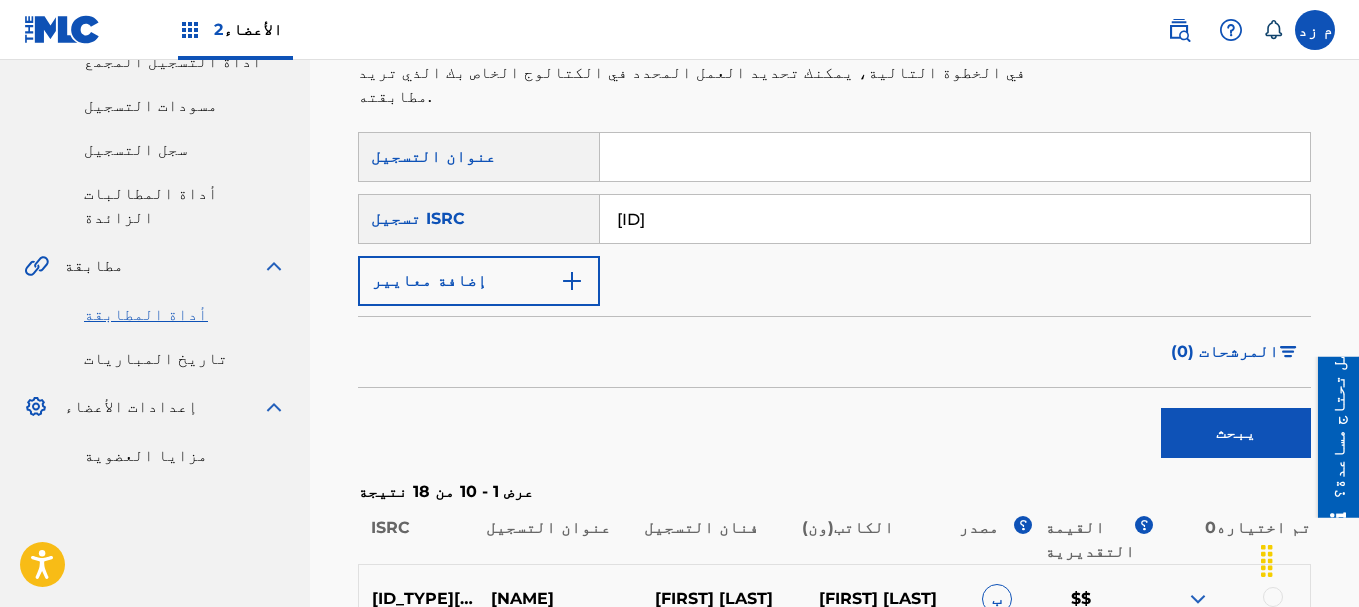 scroll, scrollTop: 591, scrollLeft: 0, axis: vertical 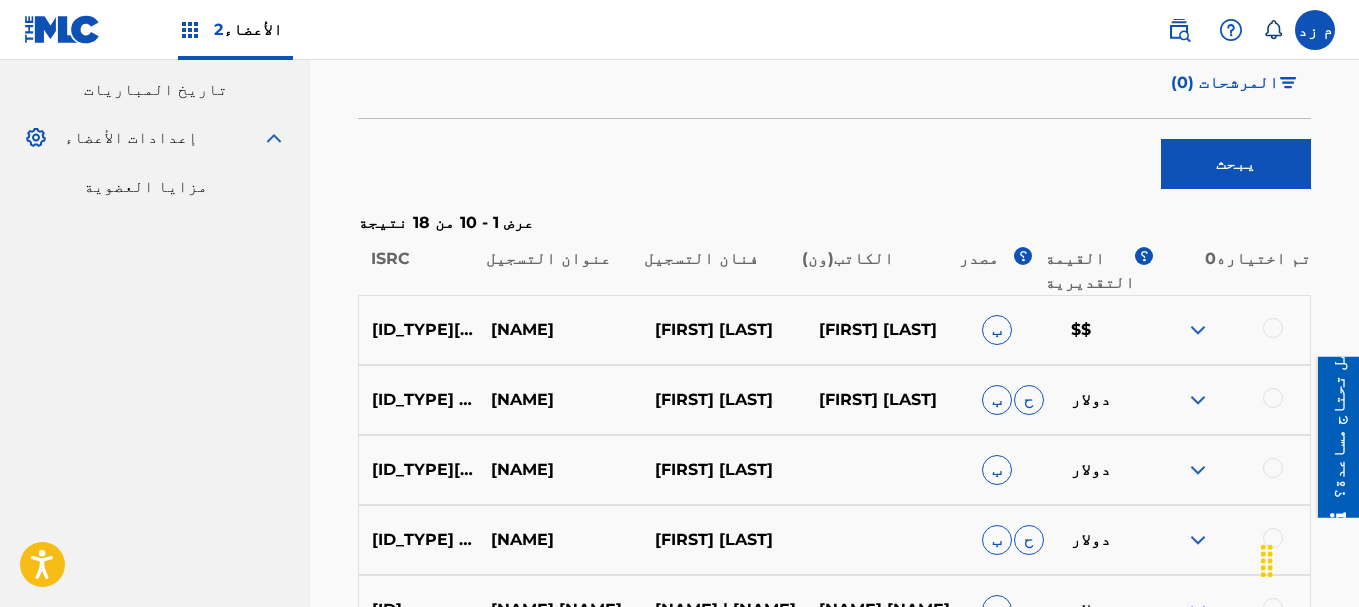 type 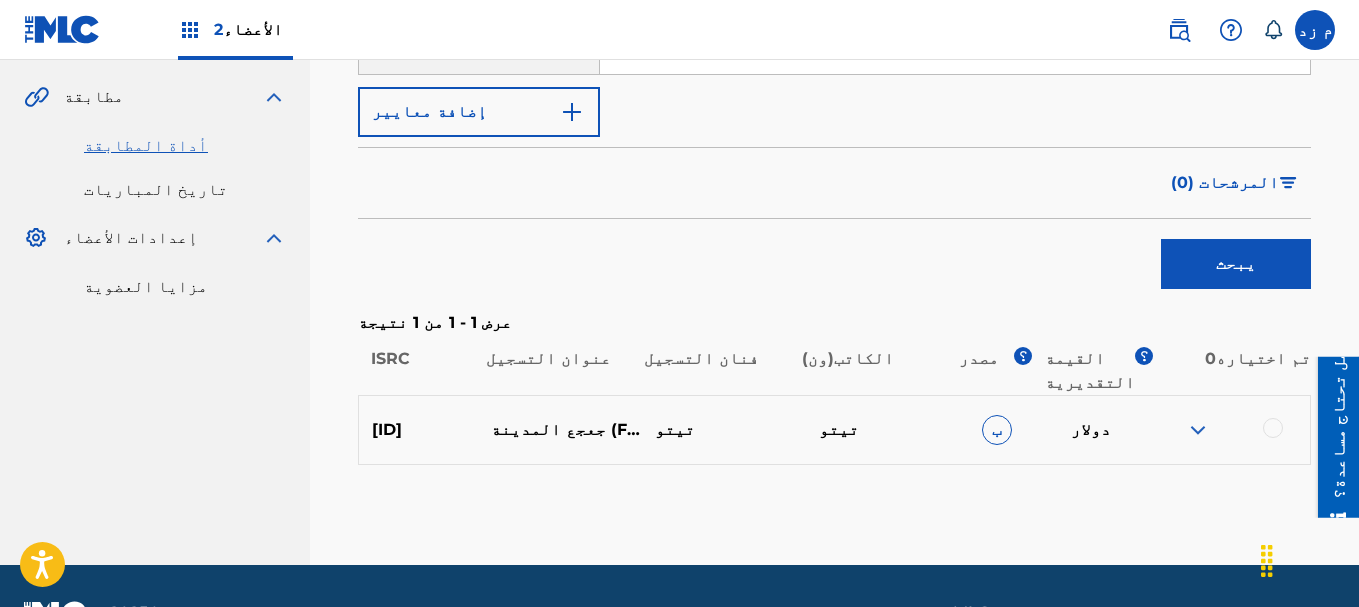 scroll, scrollTop: 497, scrollLeft: 0, axis: vertical 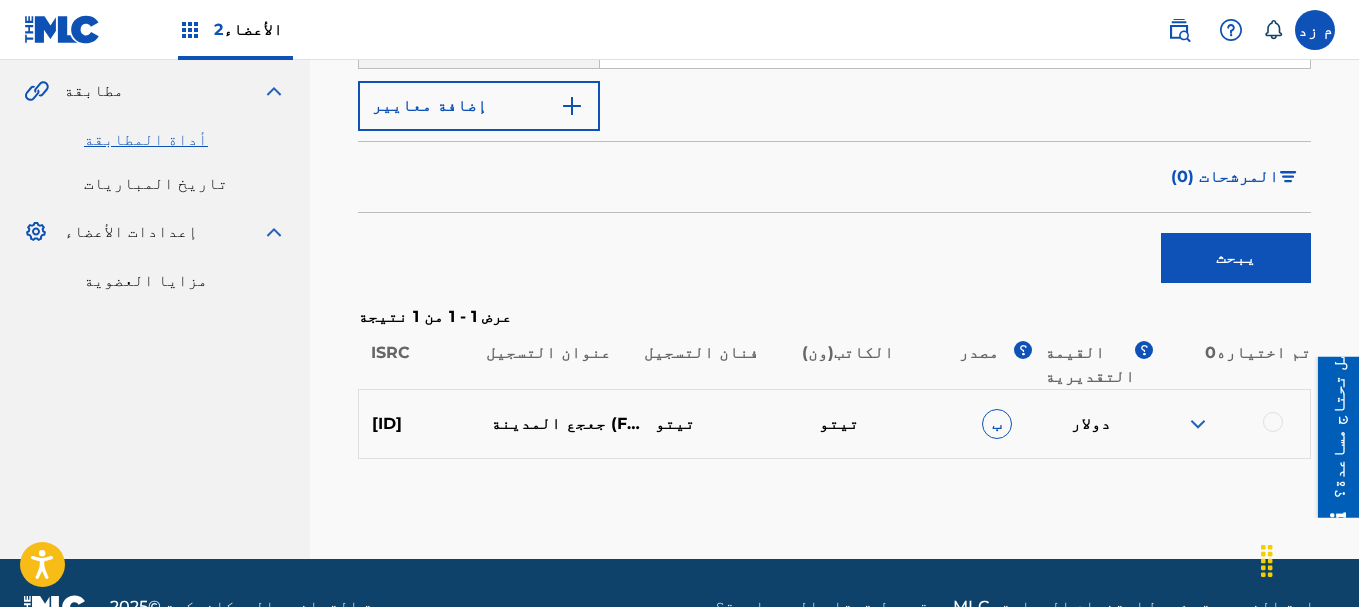 click at bounding box center (1198, 424) 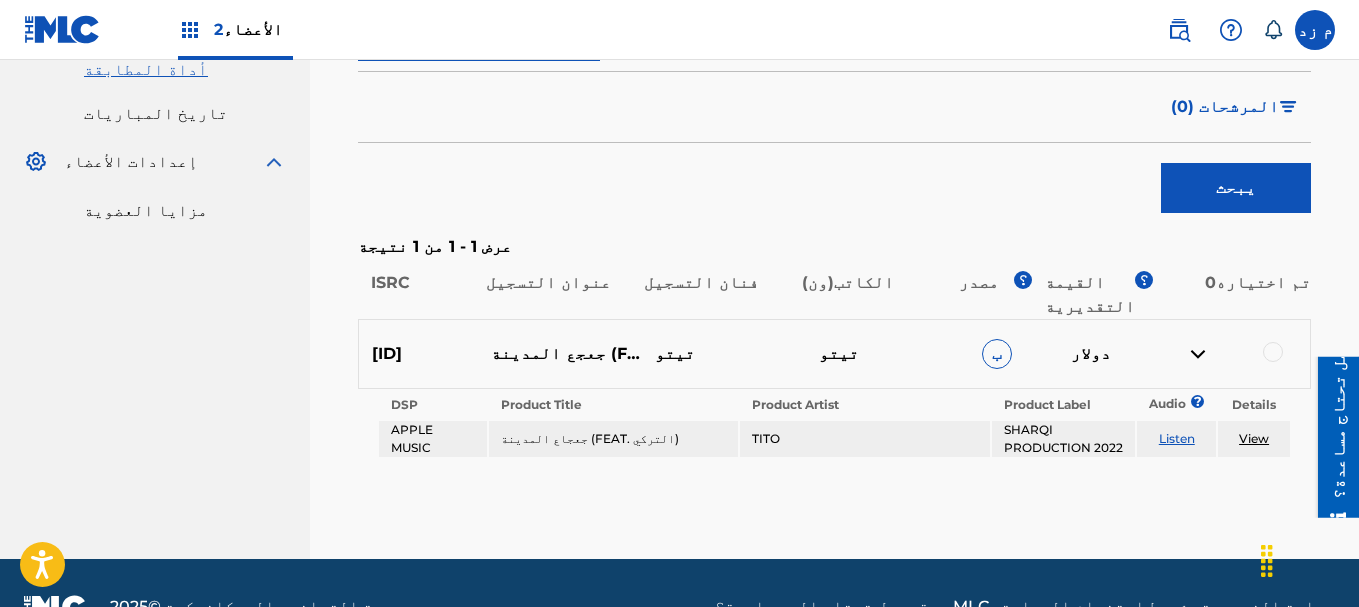 scroll, scrollTop: 580, scrollLeft: 0, axis: vertical 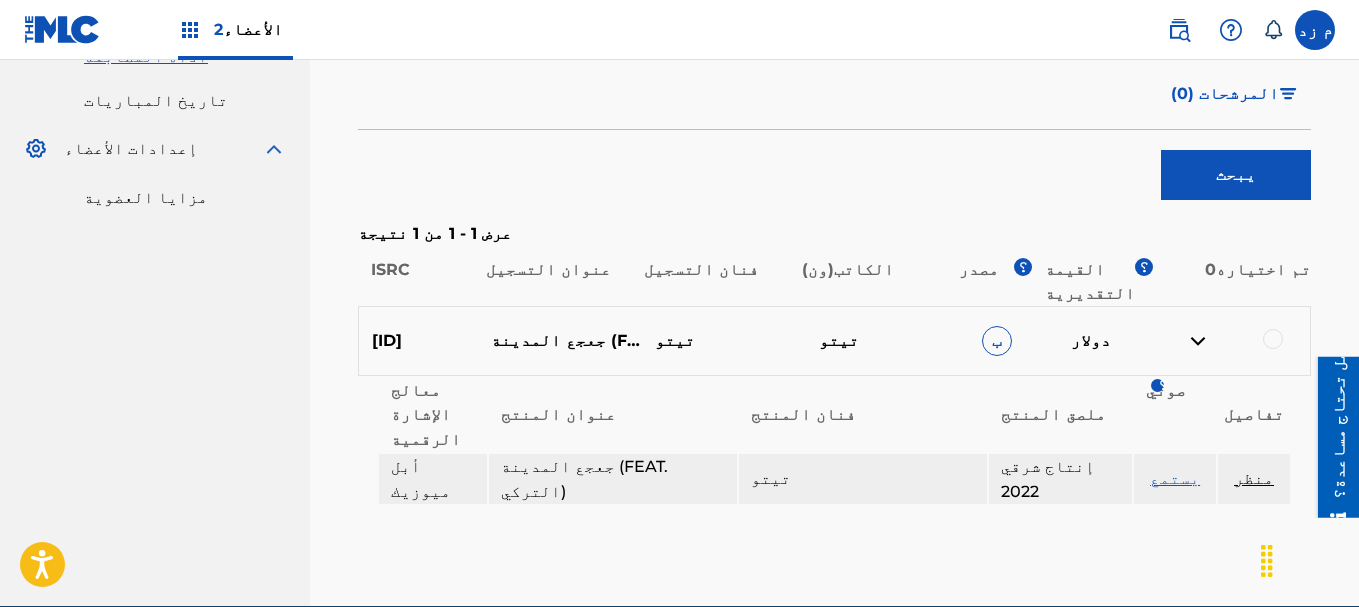 click on "منظر" at bounding box center (1254, 478) 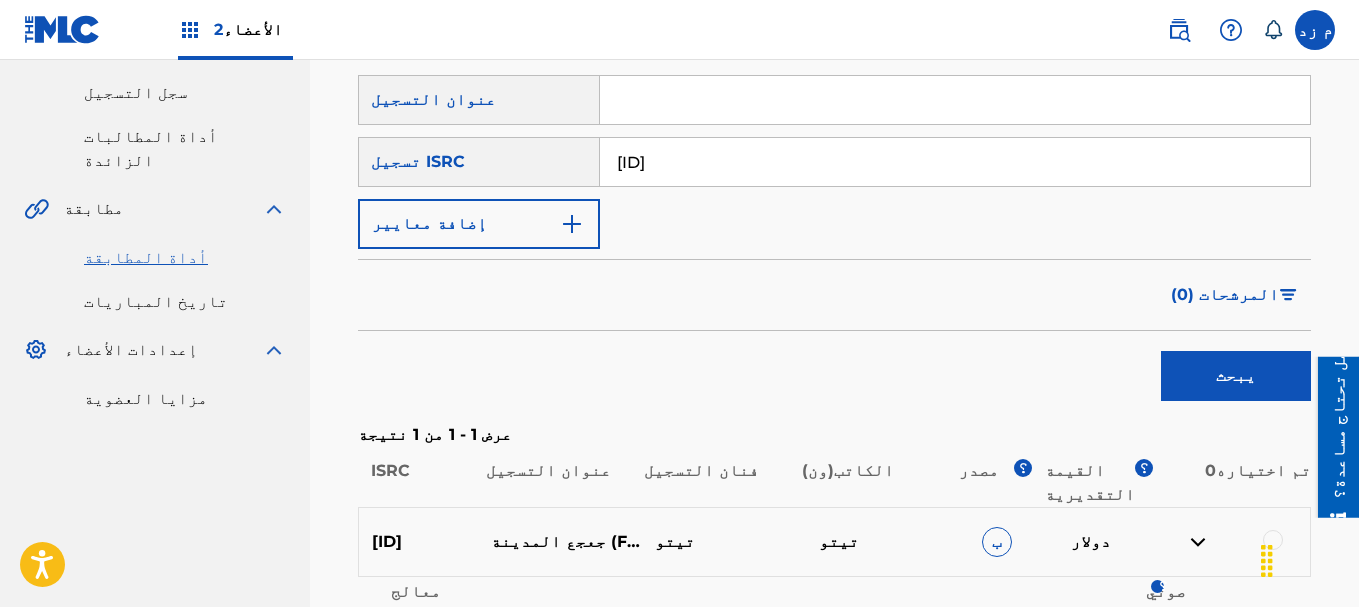 scroll, scrollTop: 380, scrollLeft: 0, axis: vertical 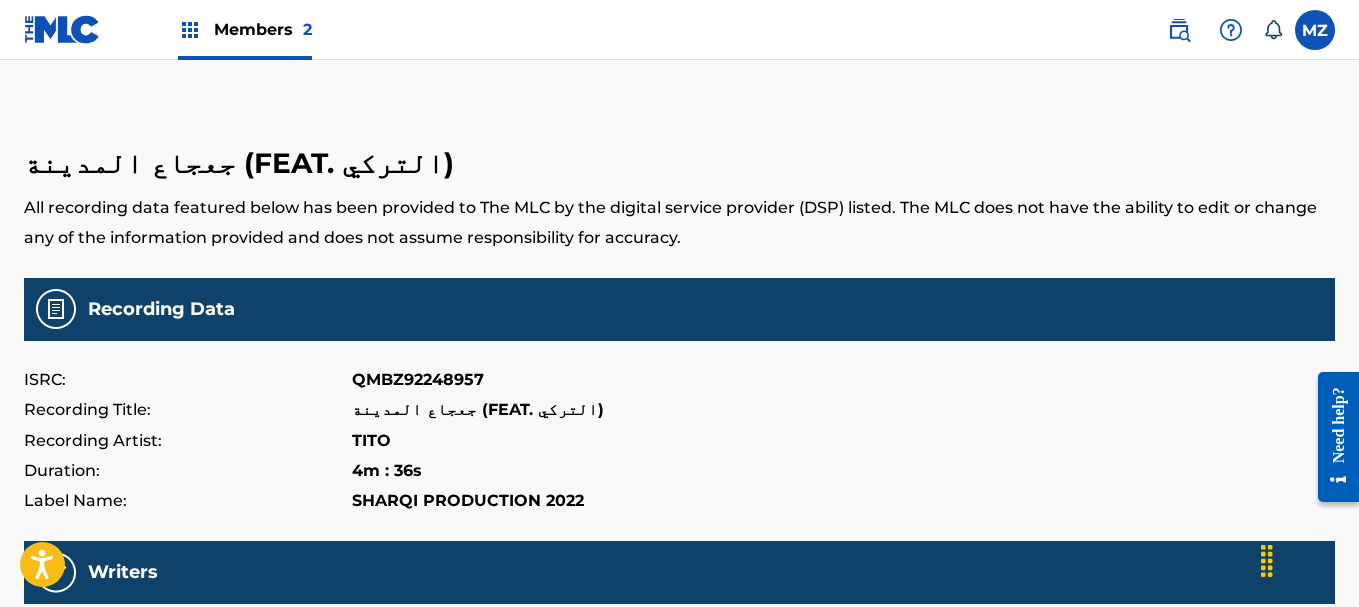 click on "QMBZ92248957" at bounding box center [418, 380] 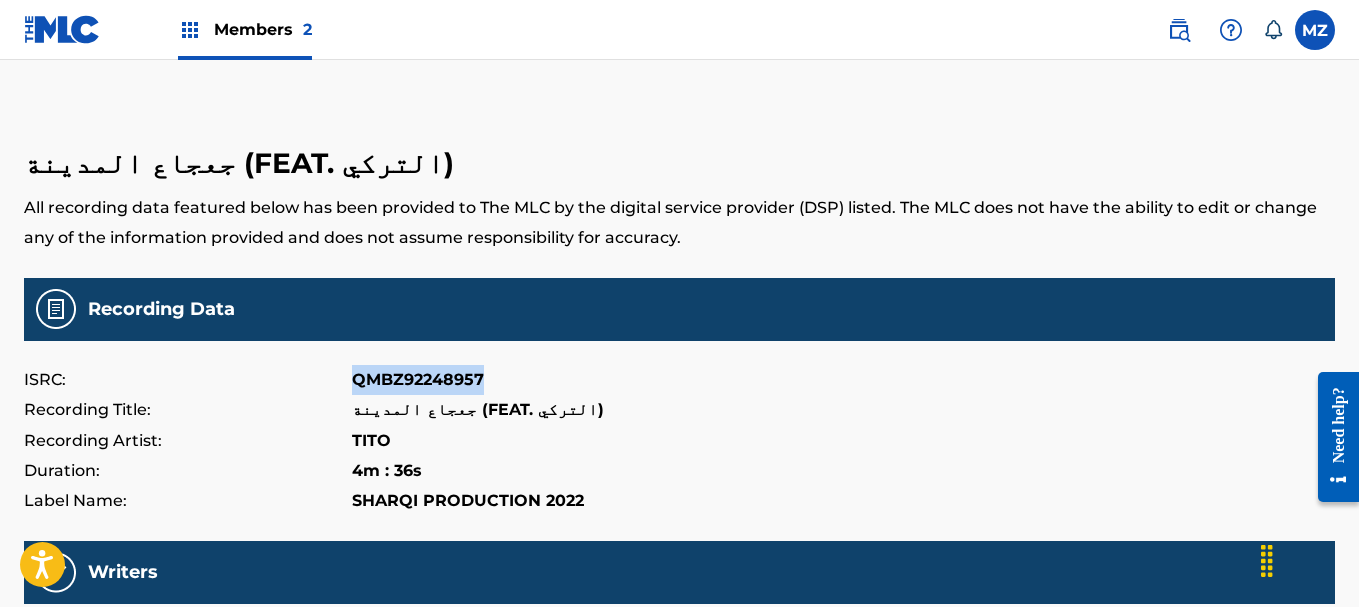 click on "QMBZ92248957" at bounding box center [418, 380] 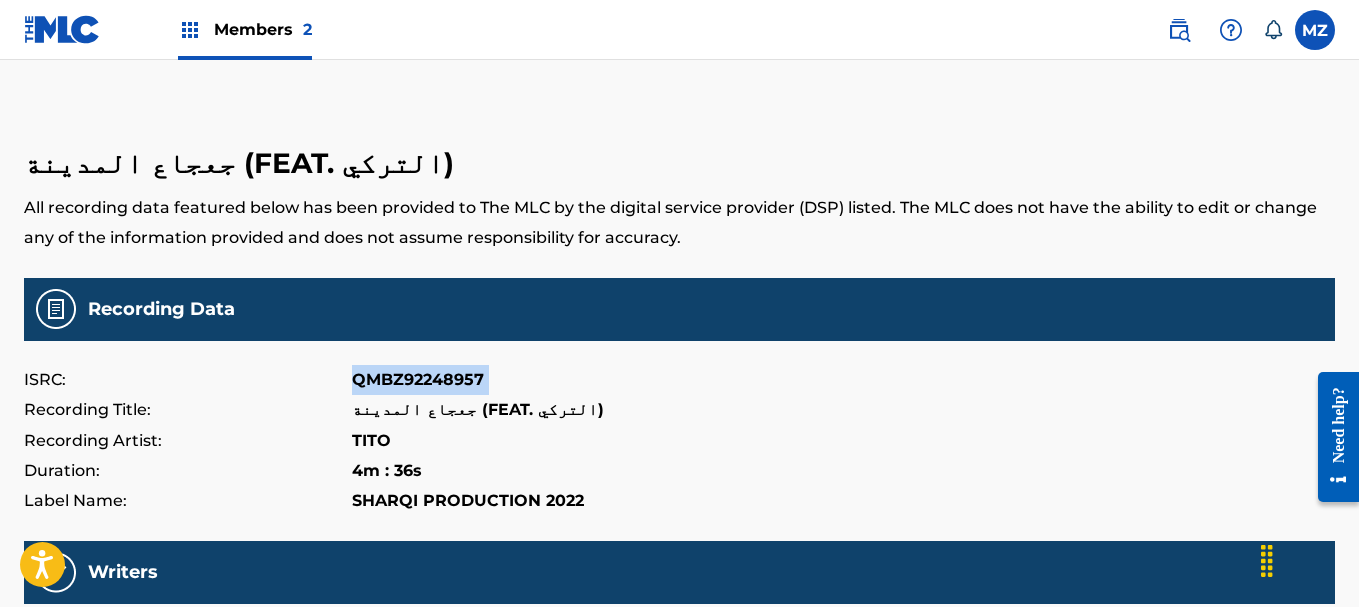 click on "QMBZ92248957" at bounding box center [418, 380] 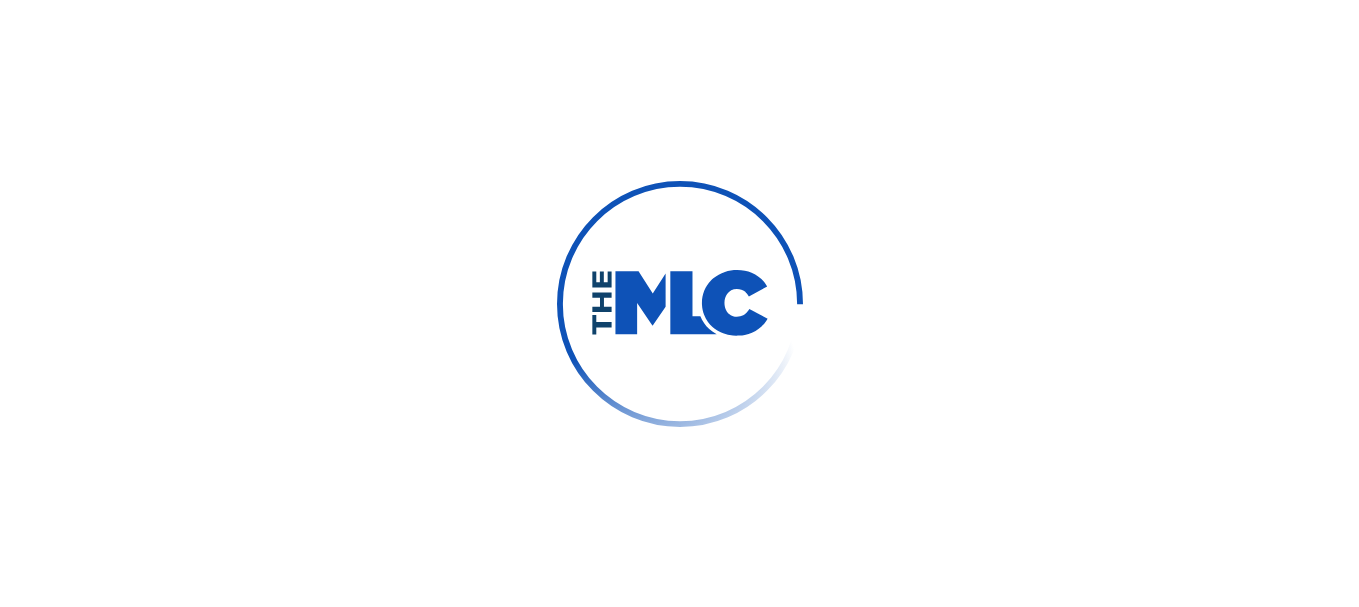 scroll, scrollTop: 0, scrollLeft: 0, axis: both 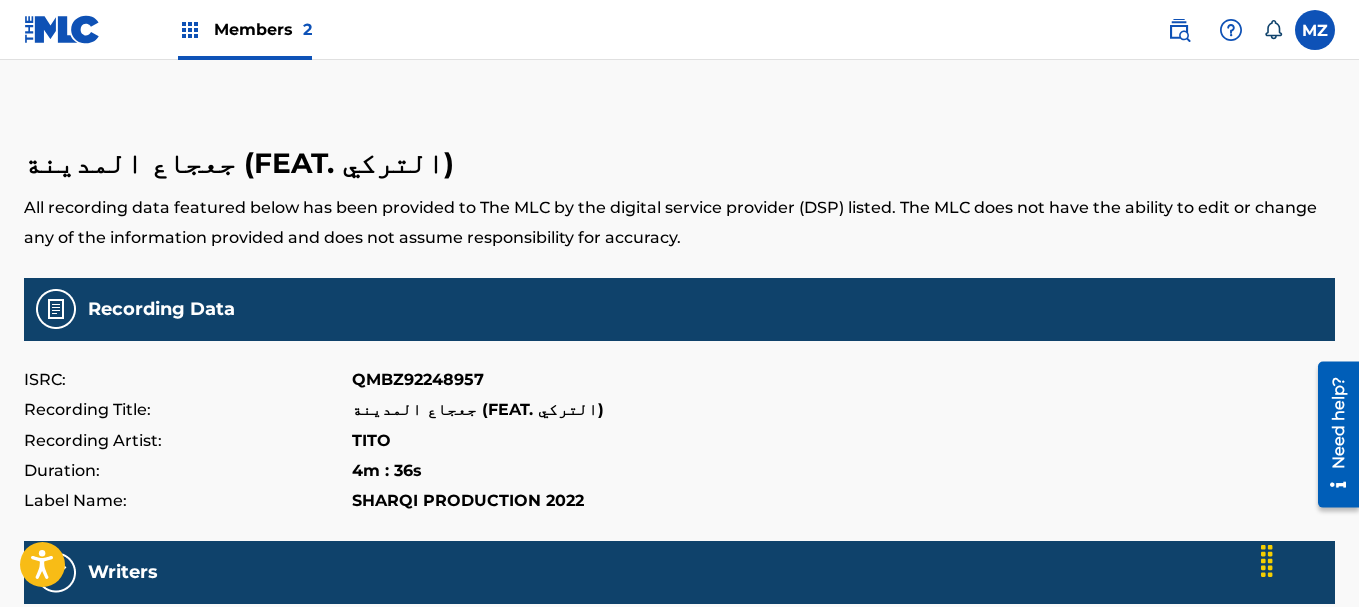 click on "QMBZ92248957" at bounding box center (418, 380) 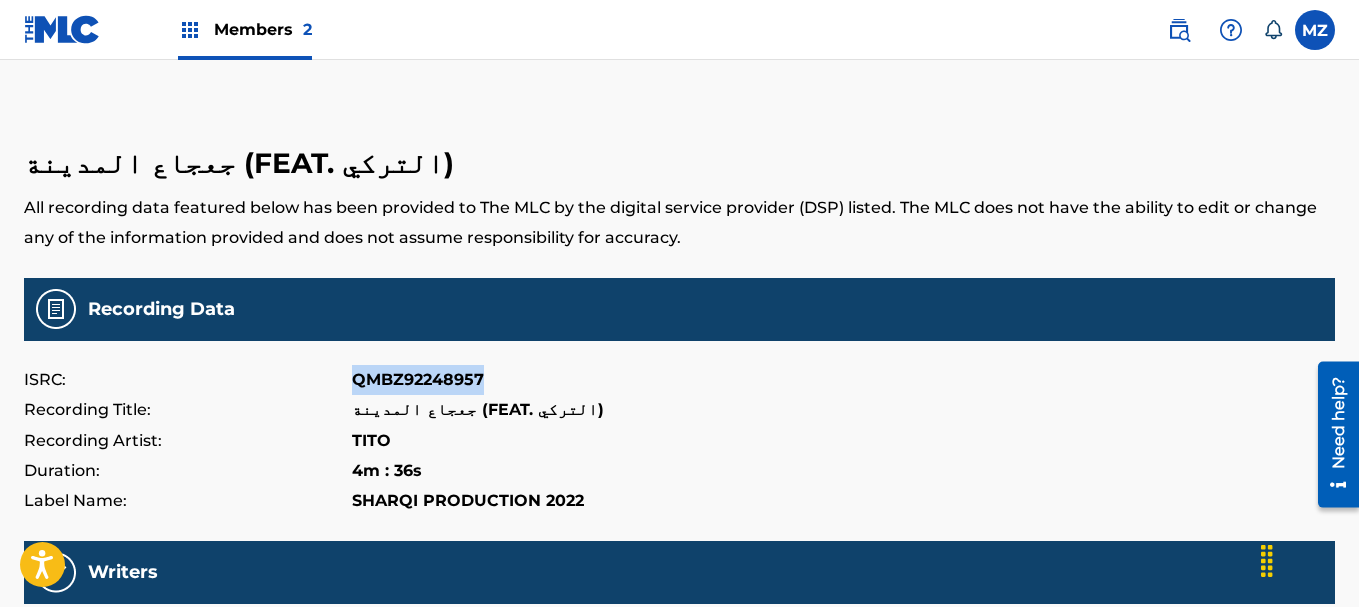 click on "QMBZ92248957" at bounding box center [418, 380] 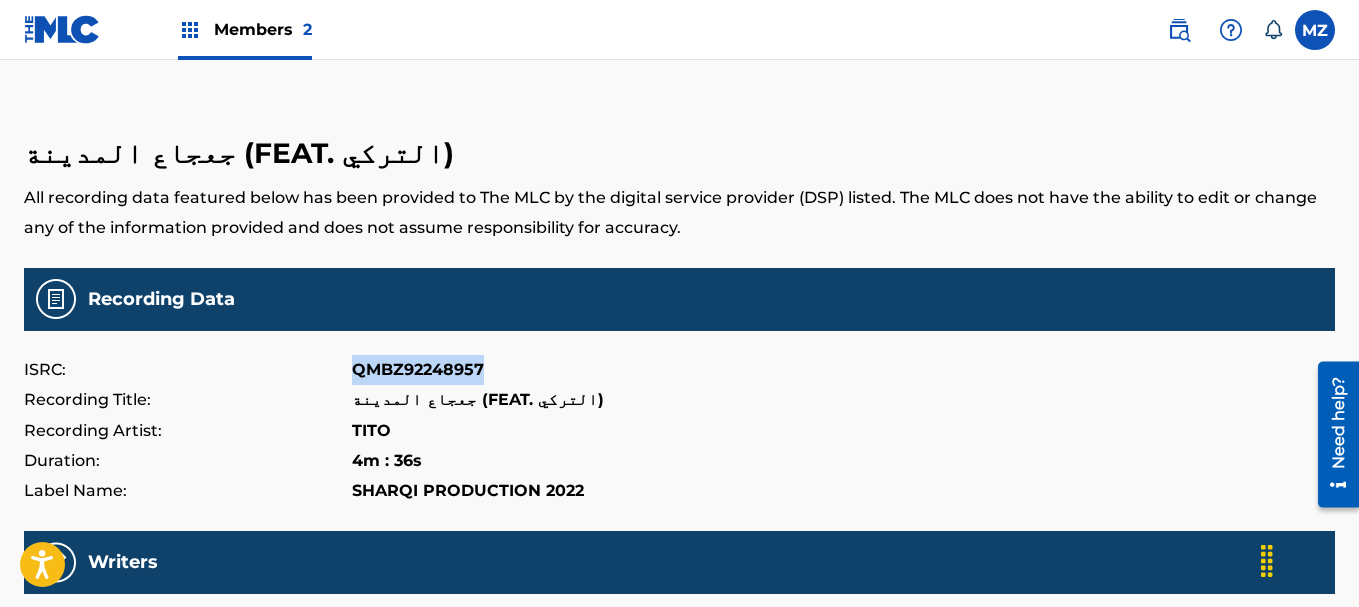scroll, scrollTop: 0, scrollLeft: 0, axis: both 